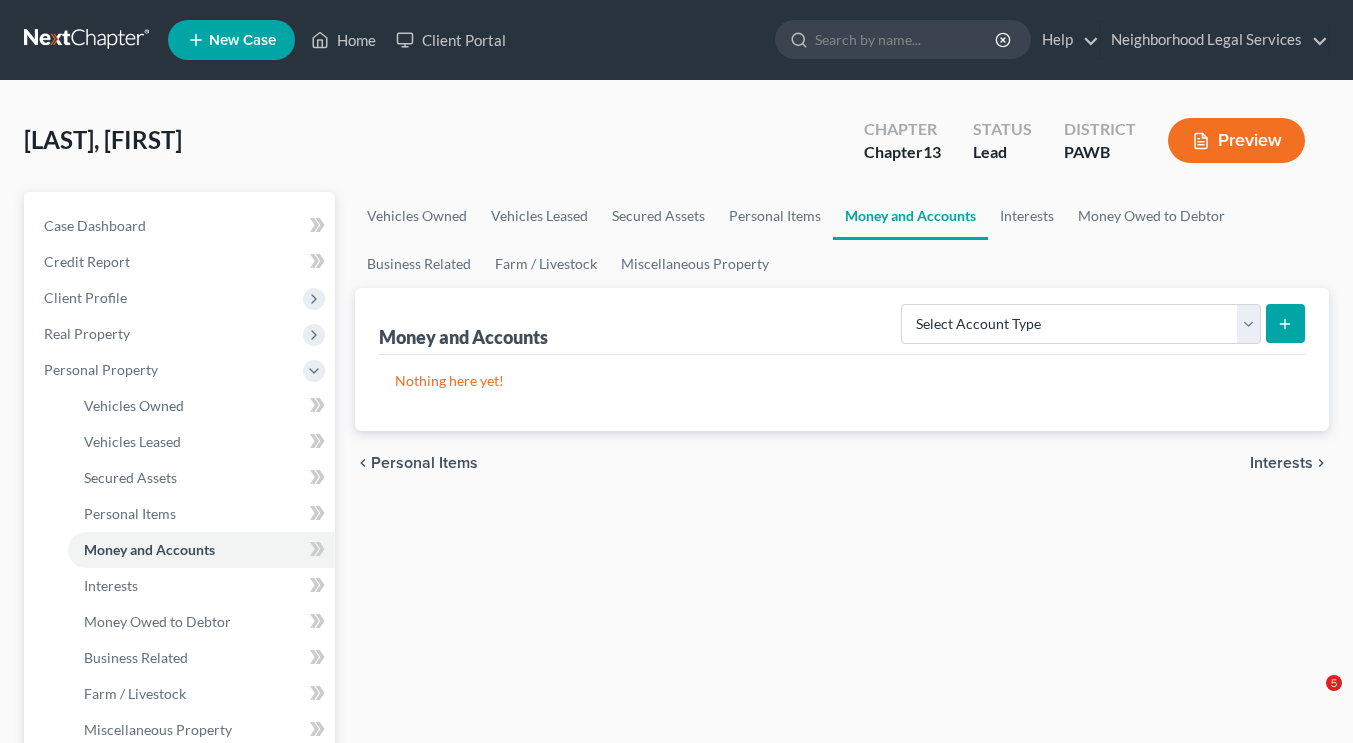 scroll, scrollTop: 0, scrollLeft: 0, axis: both 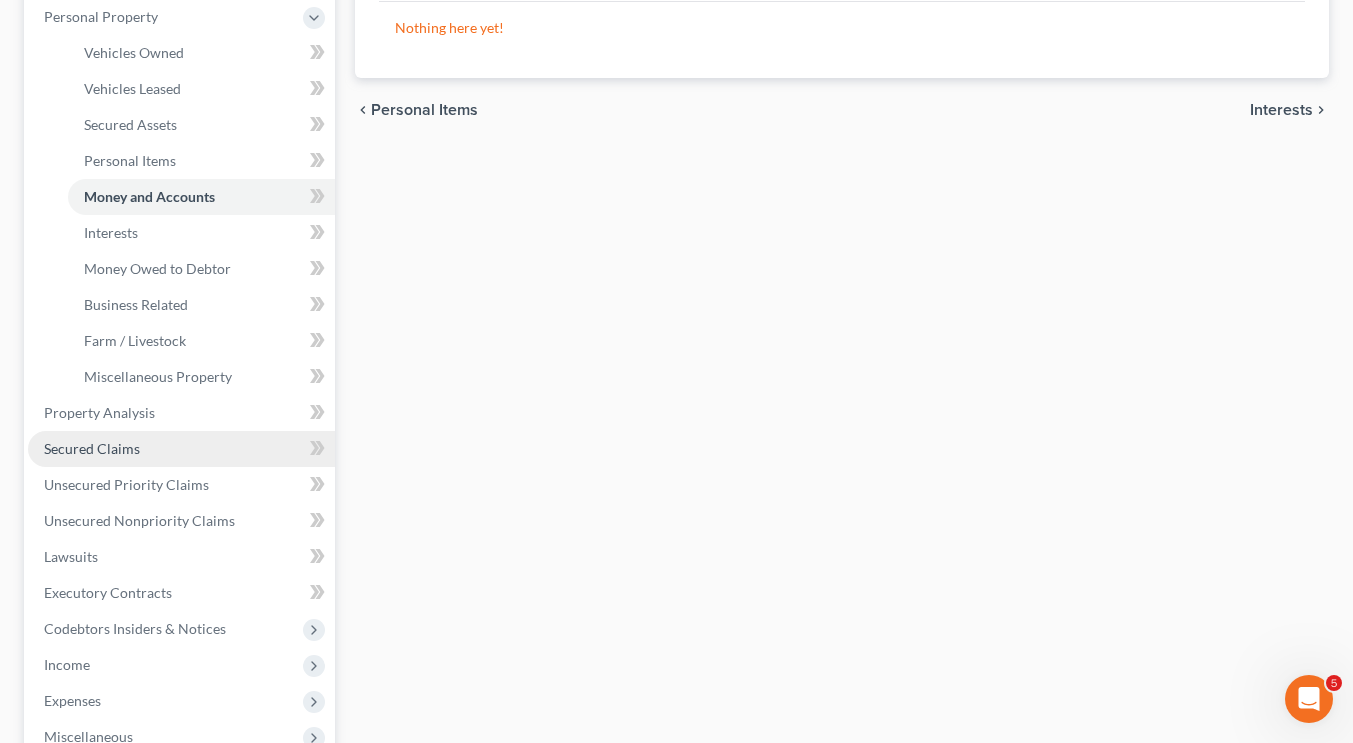 click on "Secured Claims" at bounding box center [92, 448] 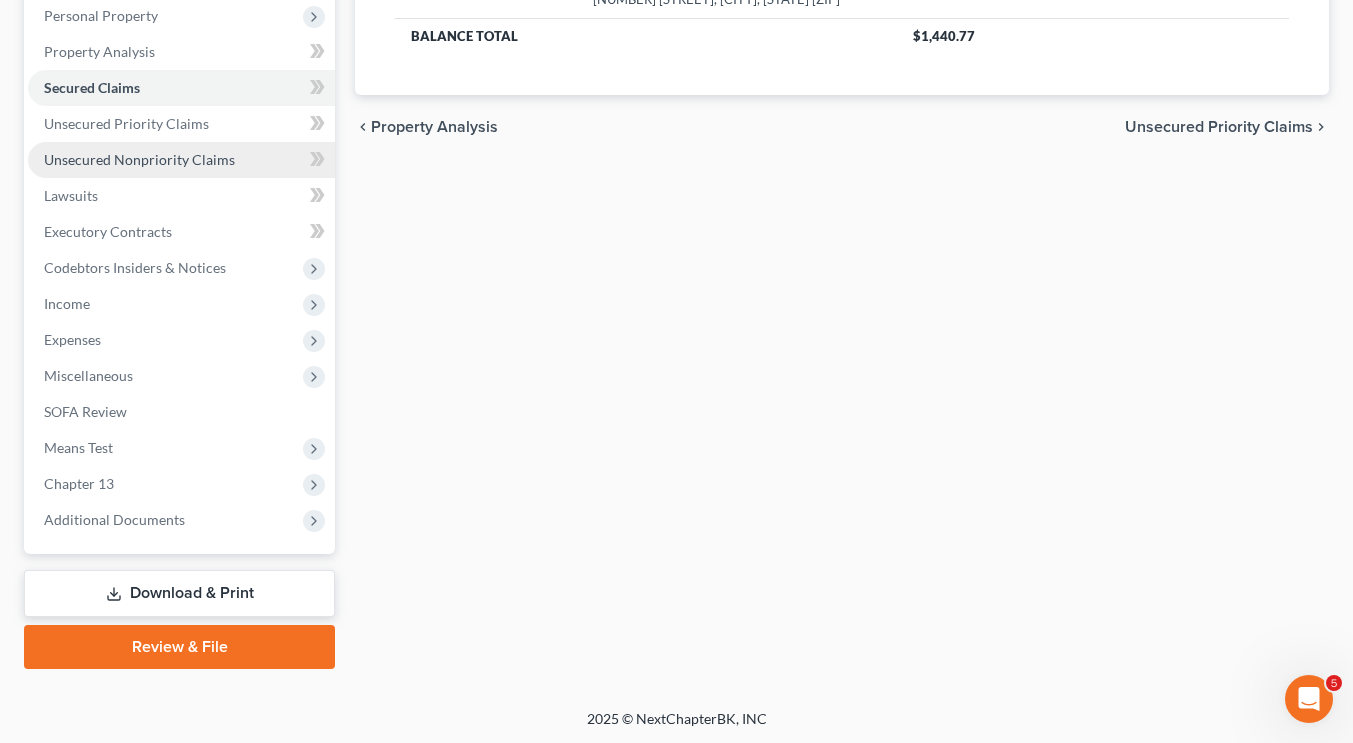 scroll, scrollTop: 353, scrollLeft: 0, axis: vertical 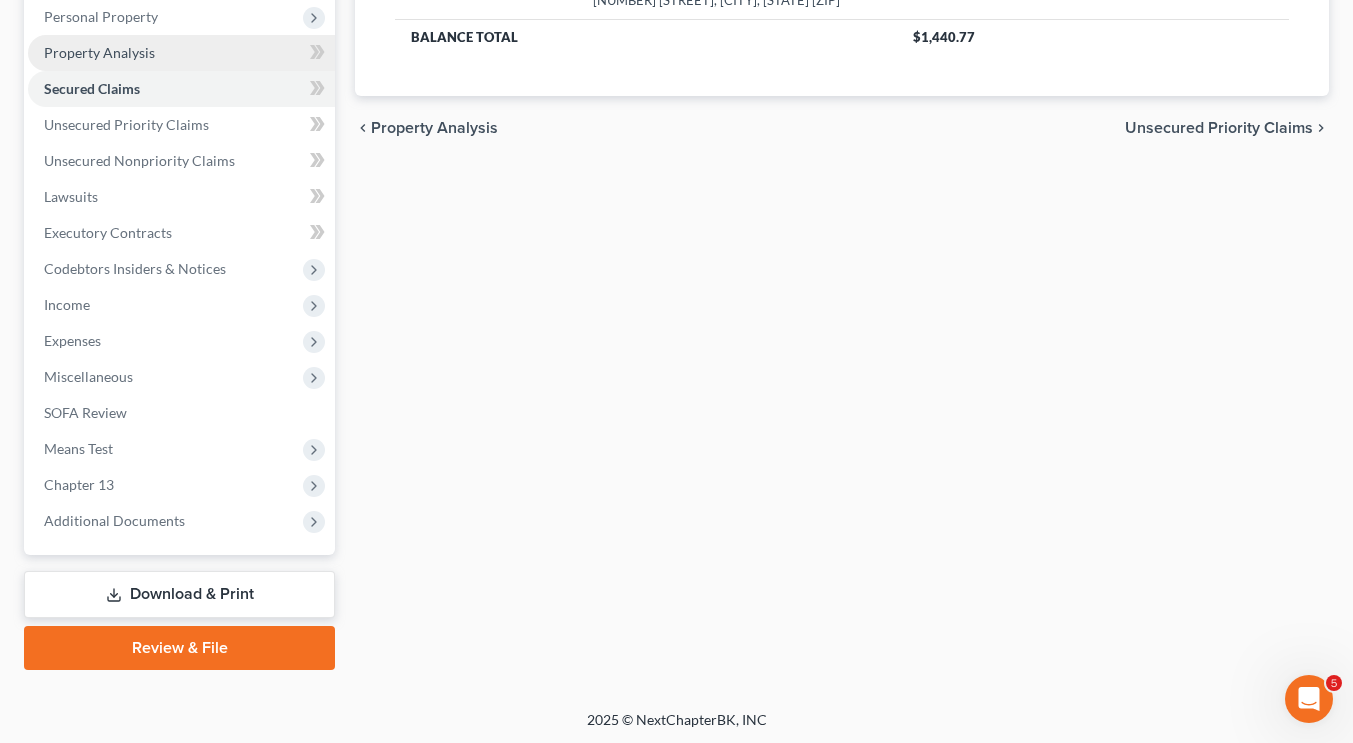 click on "Property Analysis" at bounding box center [181, 53] 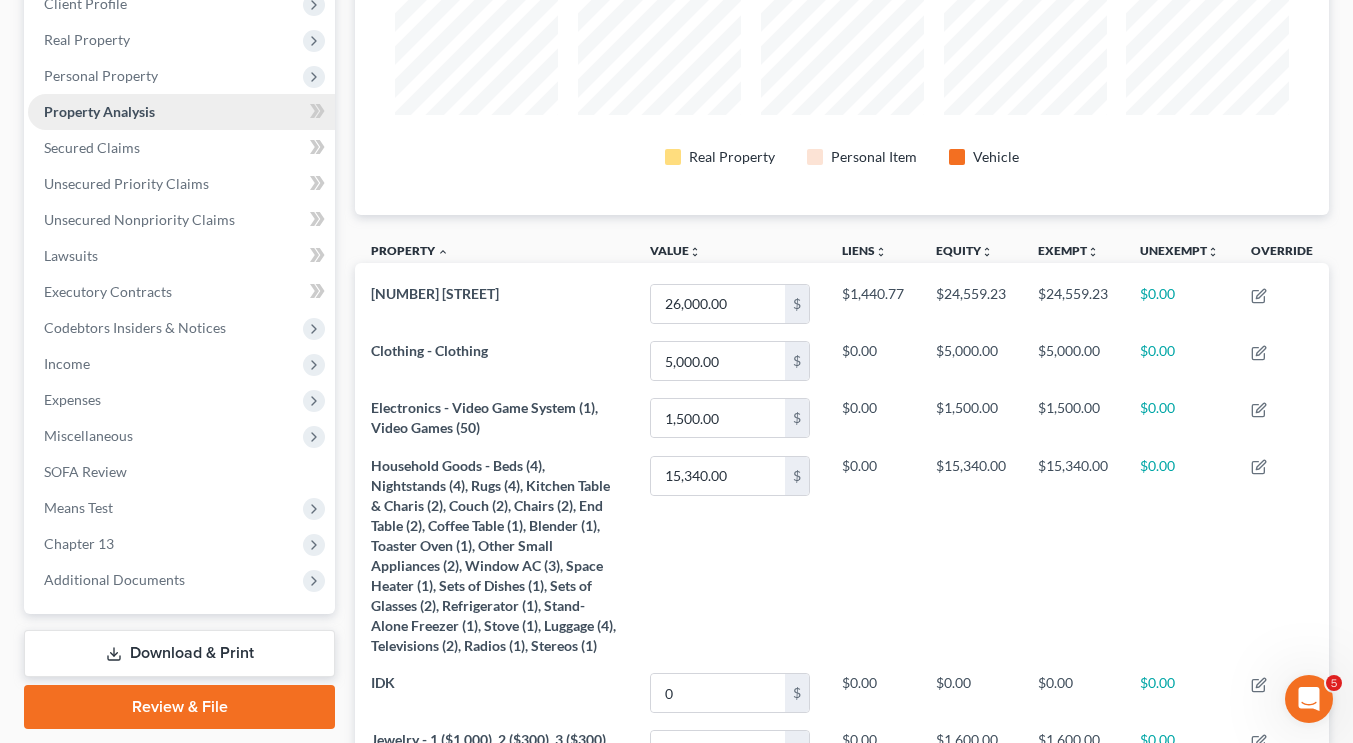 scroll, scrollTop: 0, scrollLeft: 0, axis: both 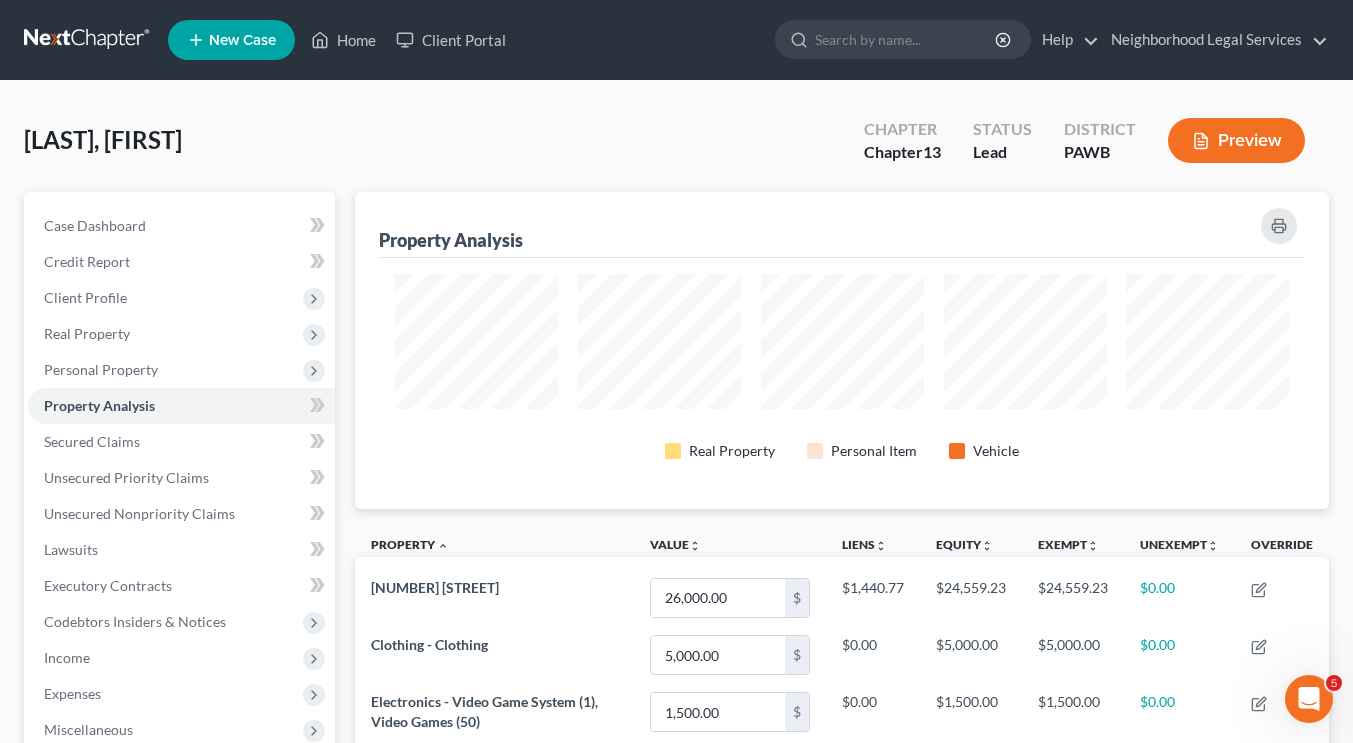 click at bounding box center [88, 40] 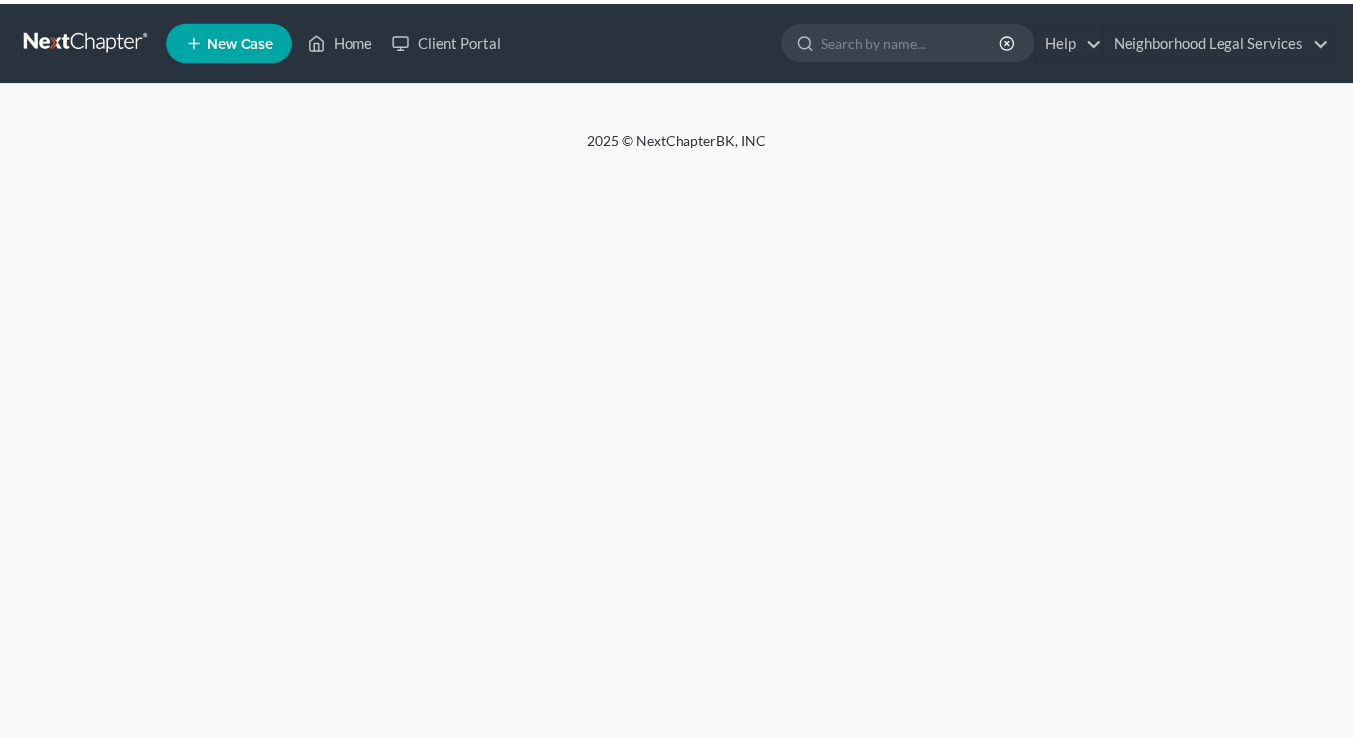 scroll, scrollTop: 0, scrollLeft: 0, axis: both 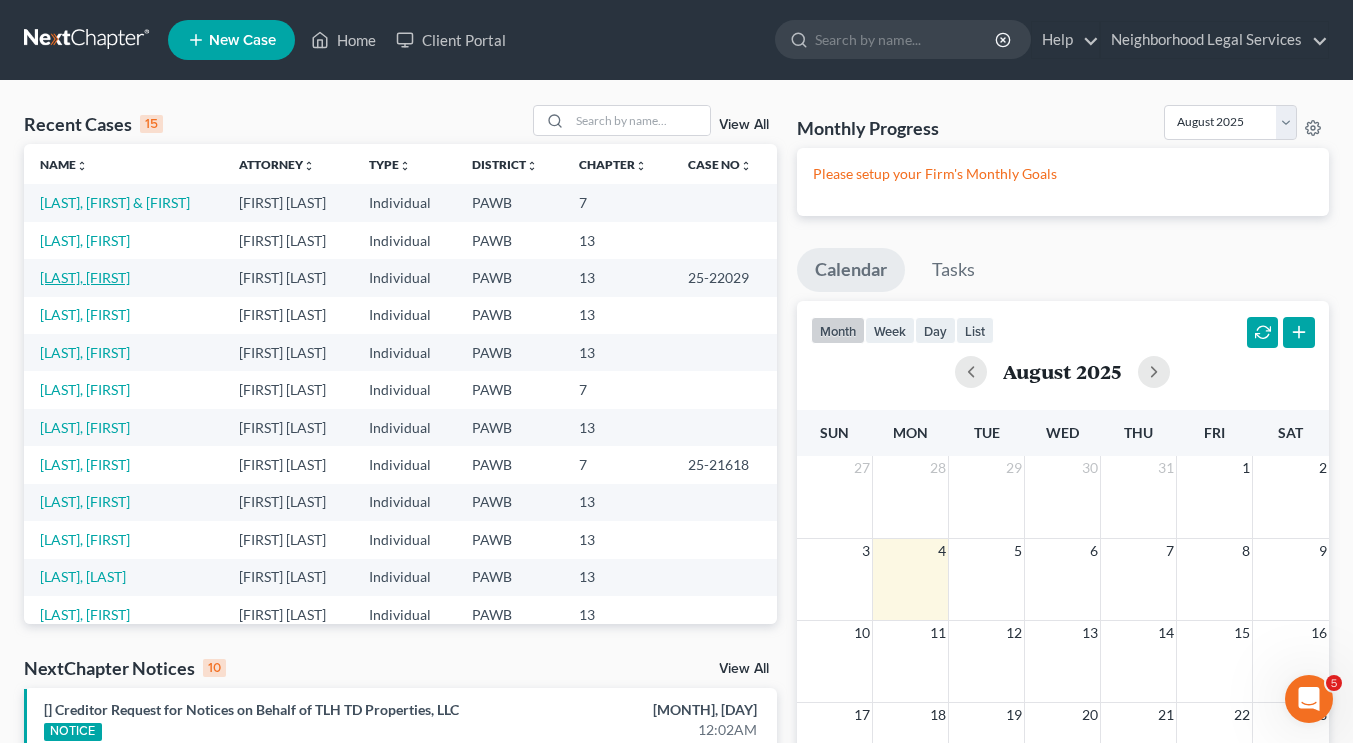 click on "[LAST], [FIRST]" at bounding box center (85, 277) 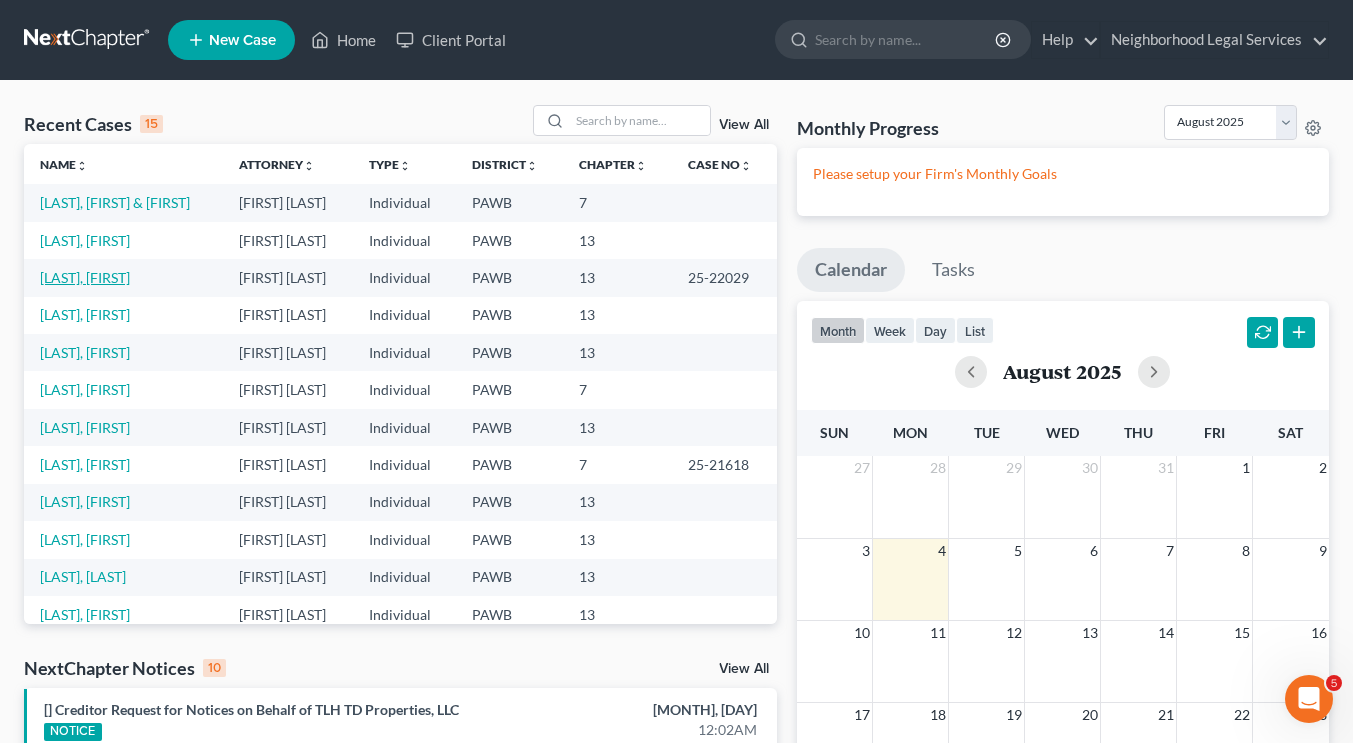 select on "10" 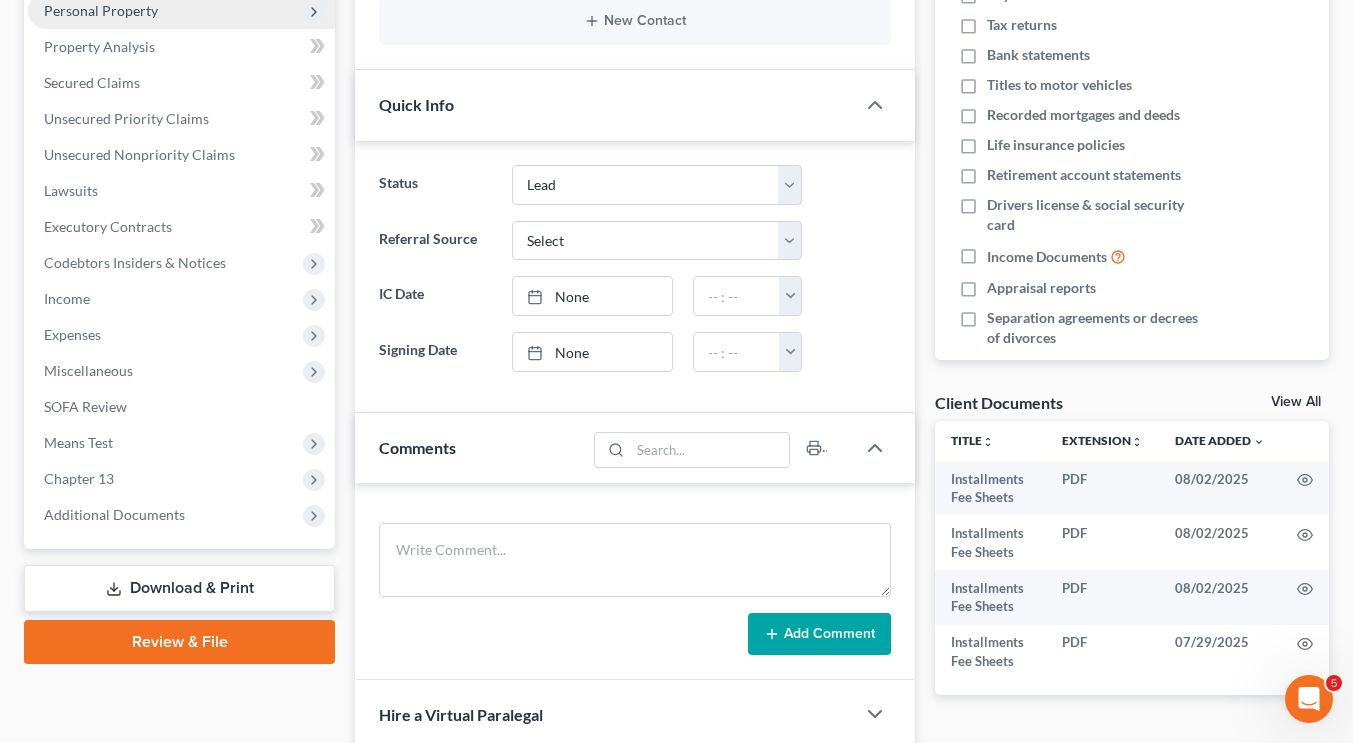 scroll, scrollTop: 360, scrollLeft: 0, axis: vertical 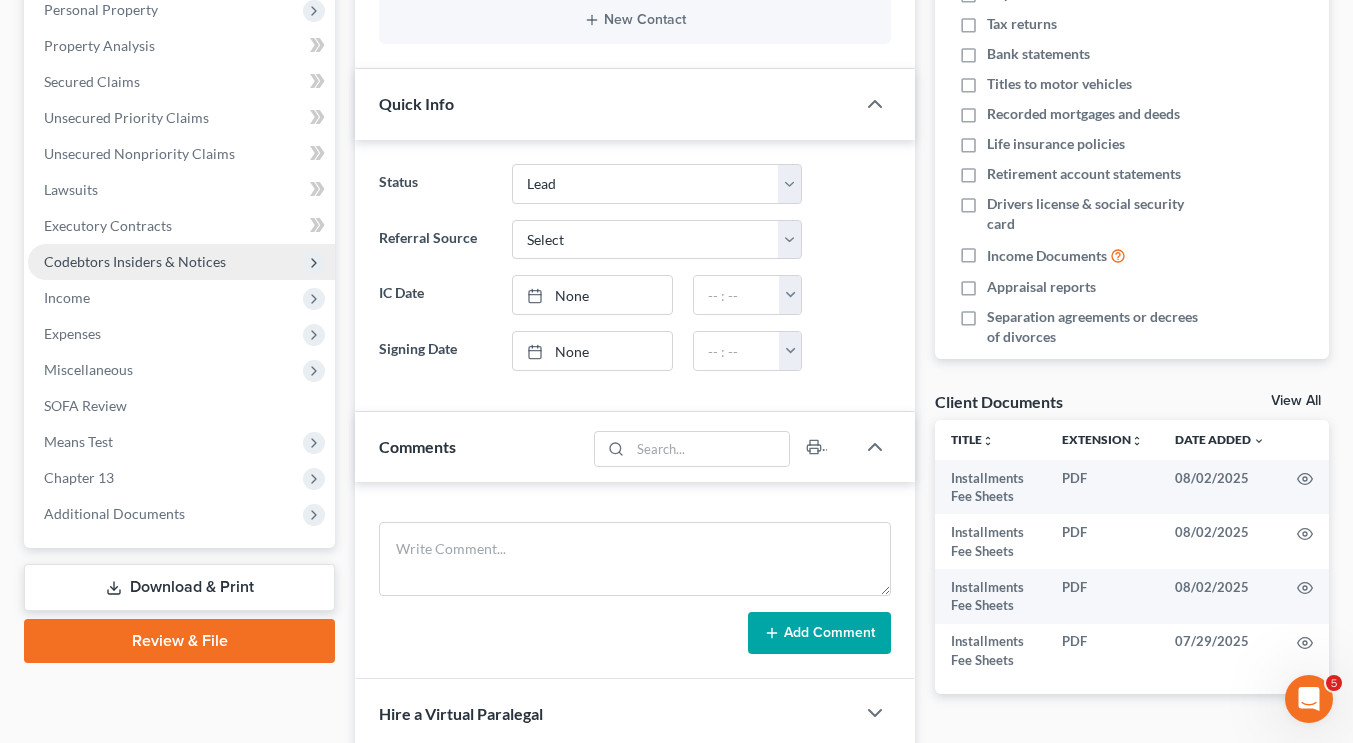 click on "Codebtors Insiders & Notices" at bounding box center (135, 261) 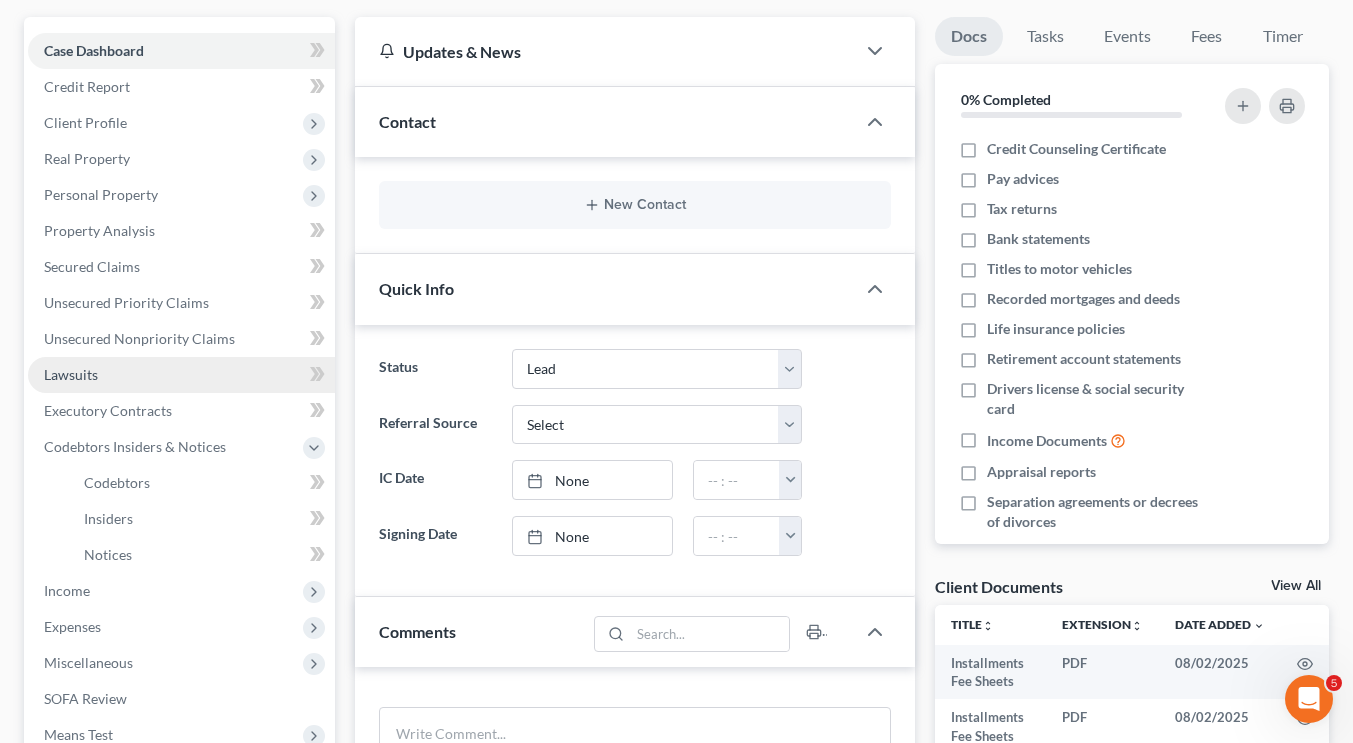 scroll, scrollTop: 174, scrollLeft: 0, axis: vertical 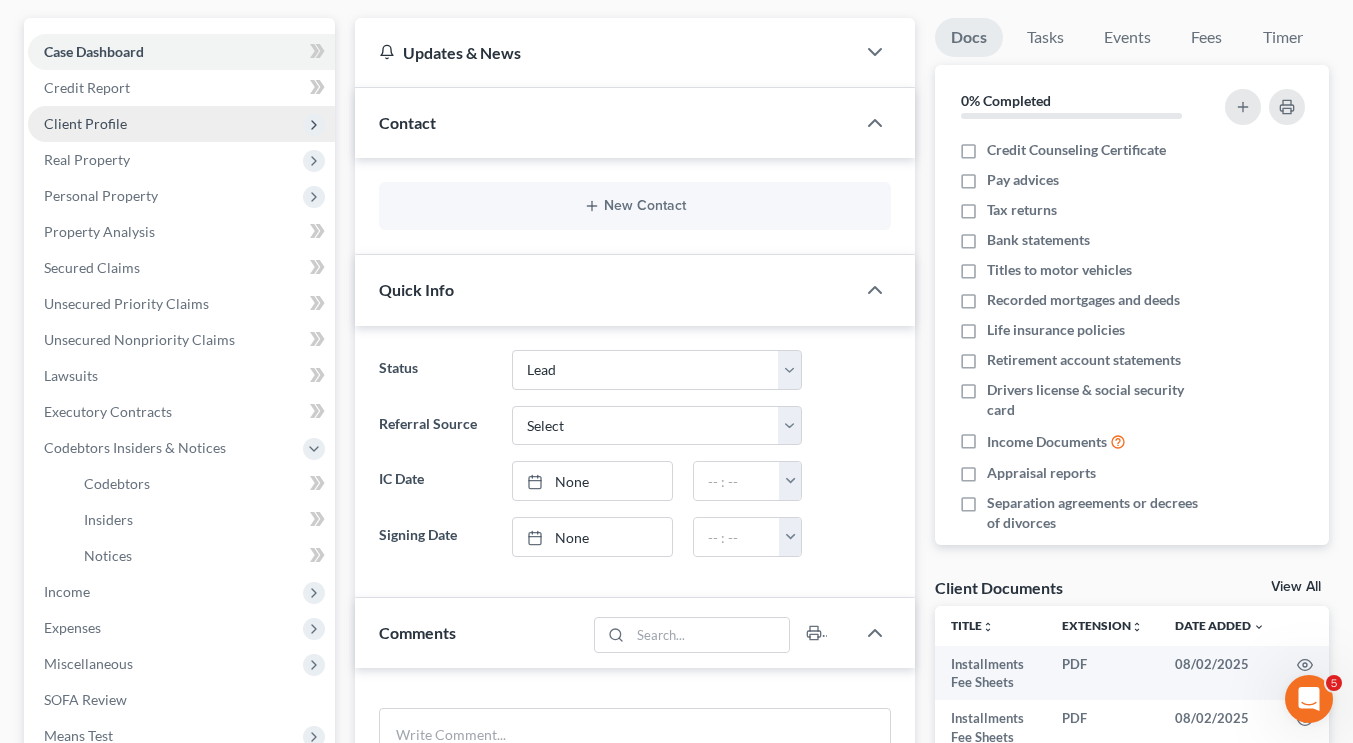 click on "Client Profile" at bounding box center [181, 124] 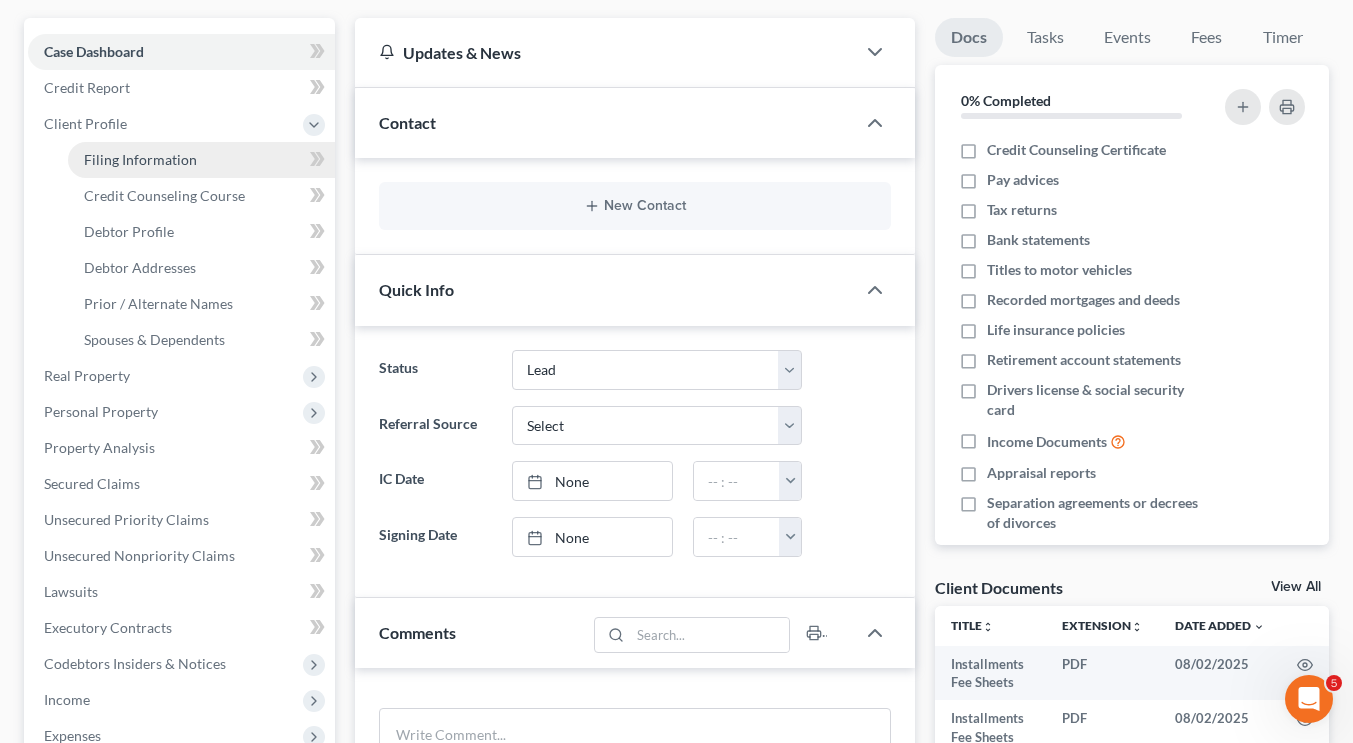click on "Filing Information" at bounding box center (140, 159) 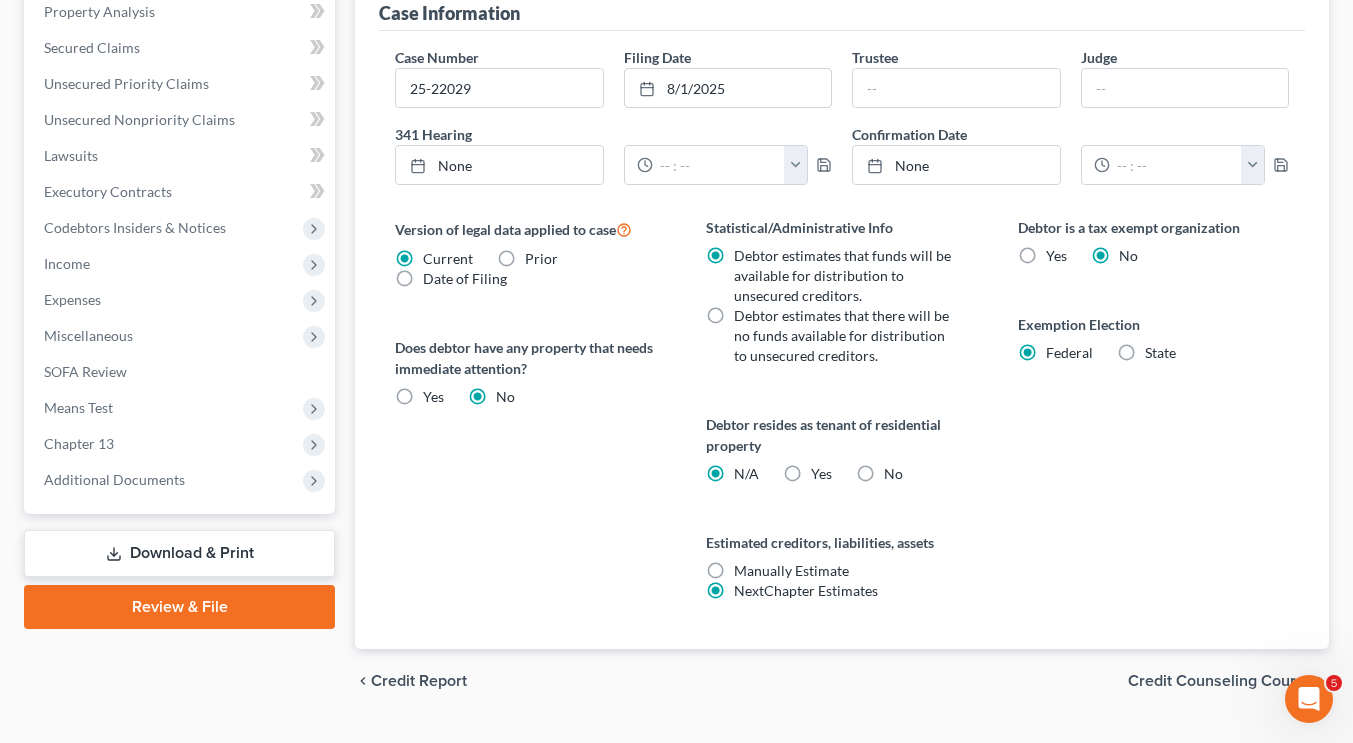 scroll, scrollTop: 611, scrollLeft: 0, axis: vertical 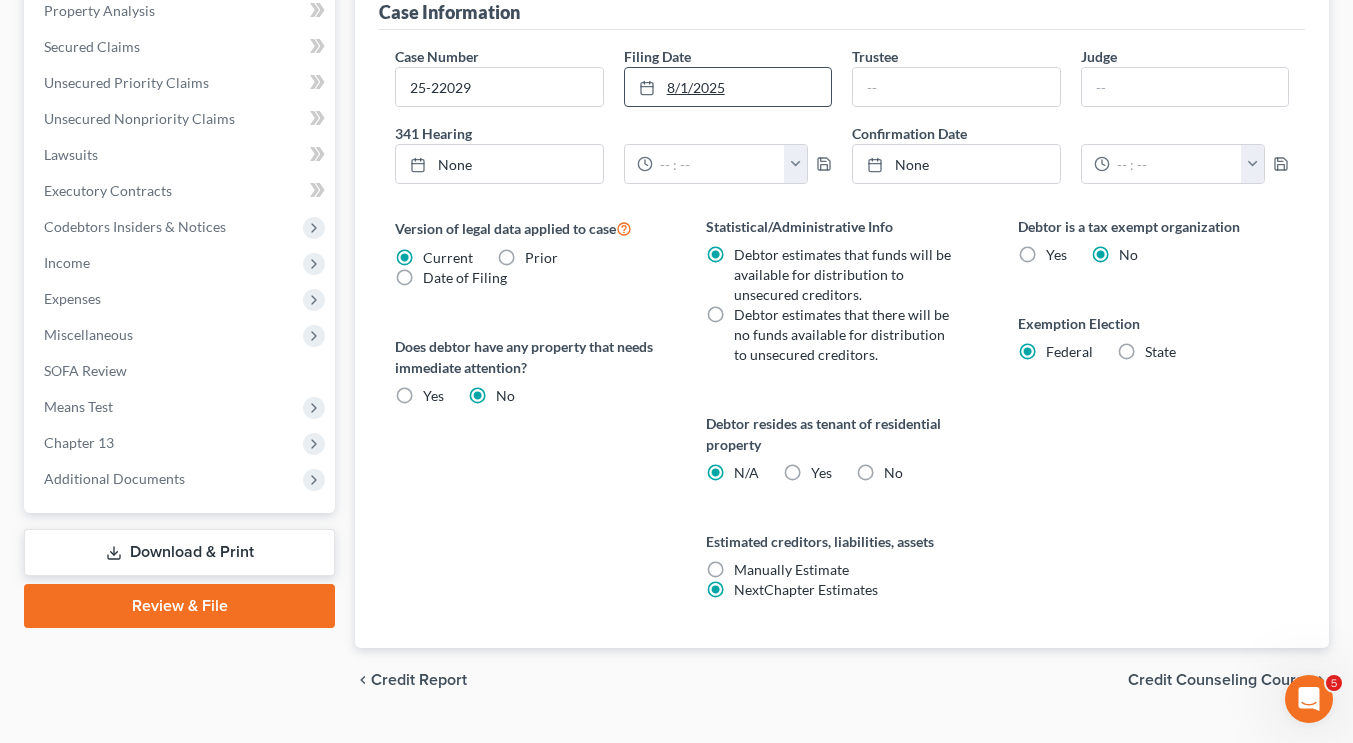 click on "8/1/2025" at bounding box center (728, 87) 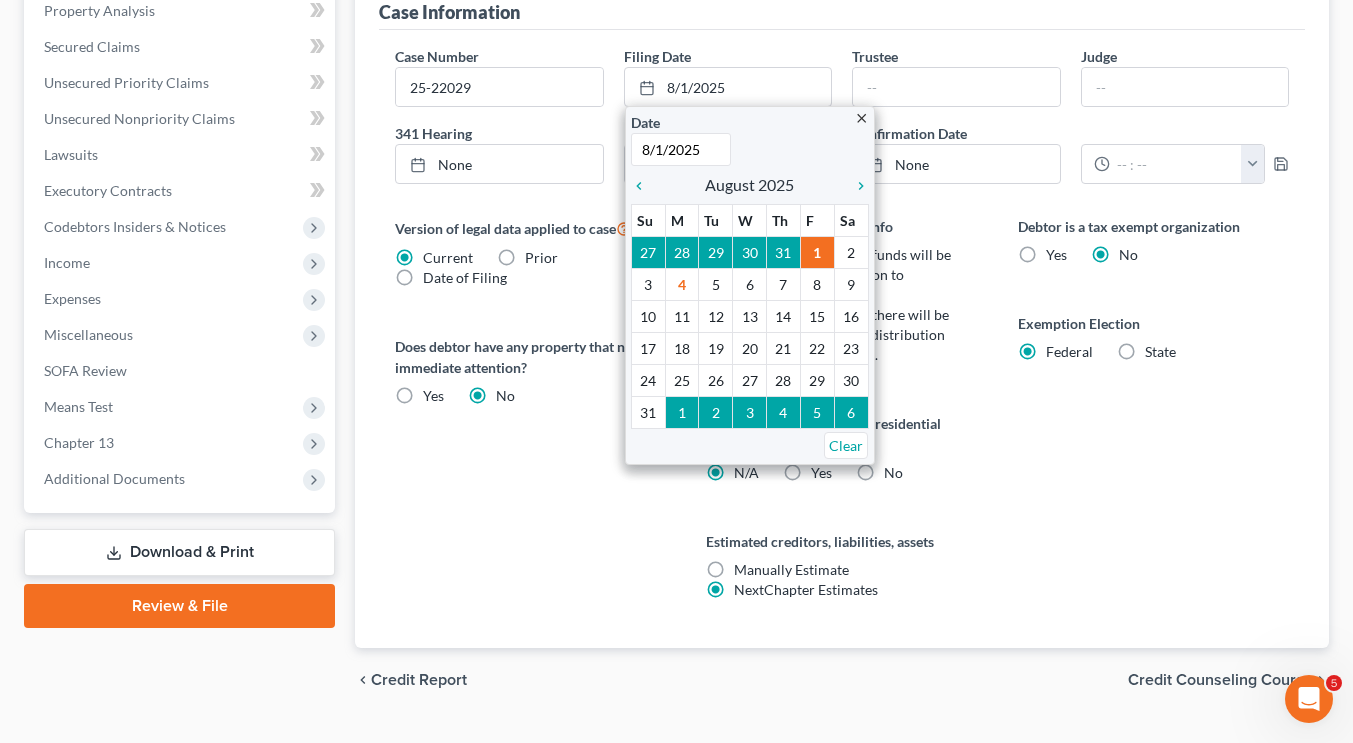 click on "Debtor is a tax exempt organization Yes No Exemption Election Federal State" at bounding box center [1153, 432] 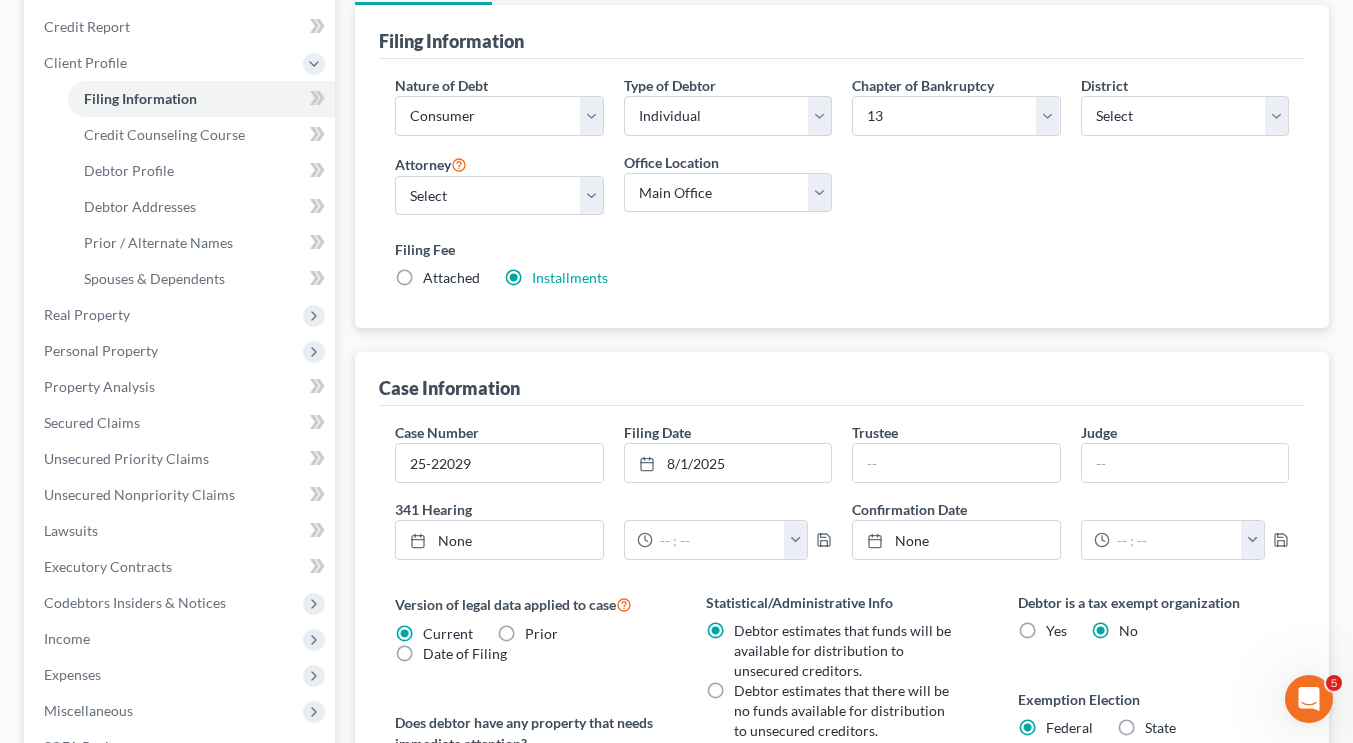 scroll, scrollTop: 0, scrollLeft: 0, axis: both 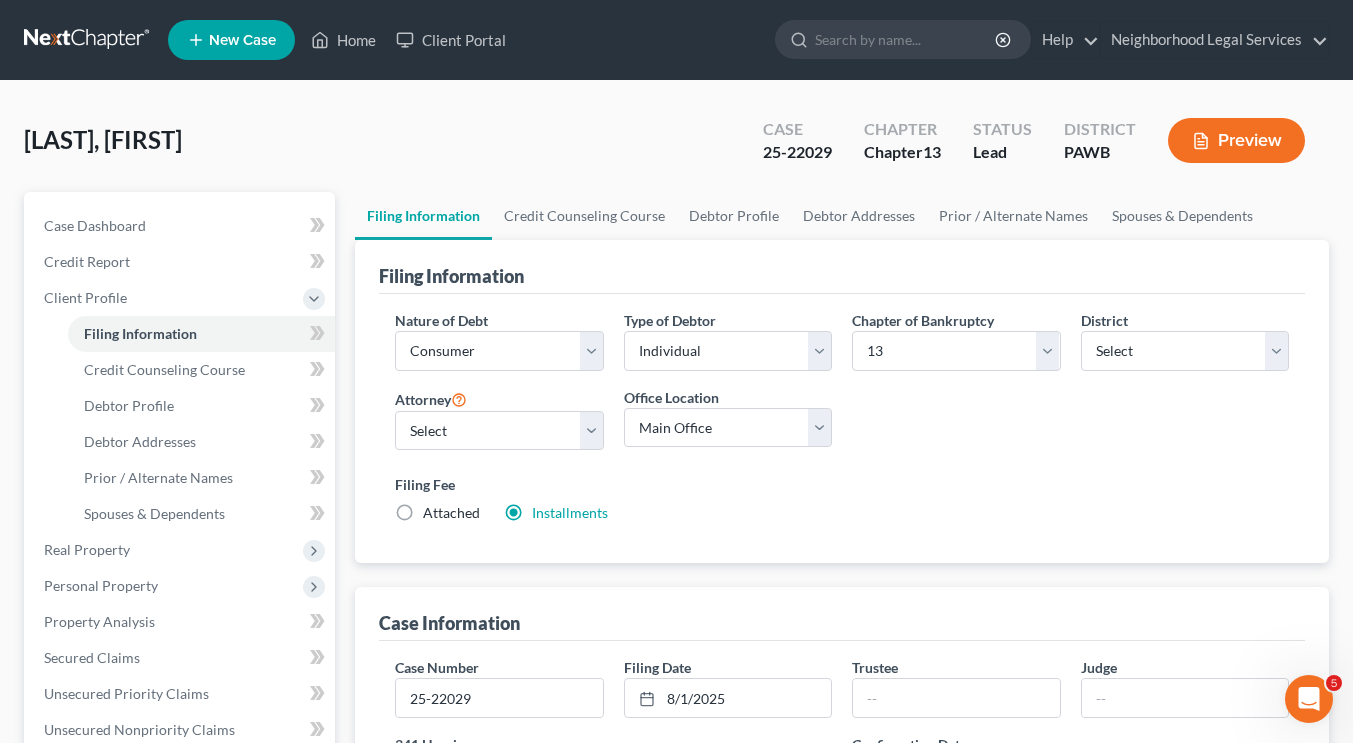 click at bounding box center [88, 40] 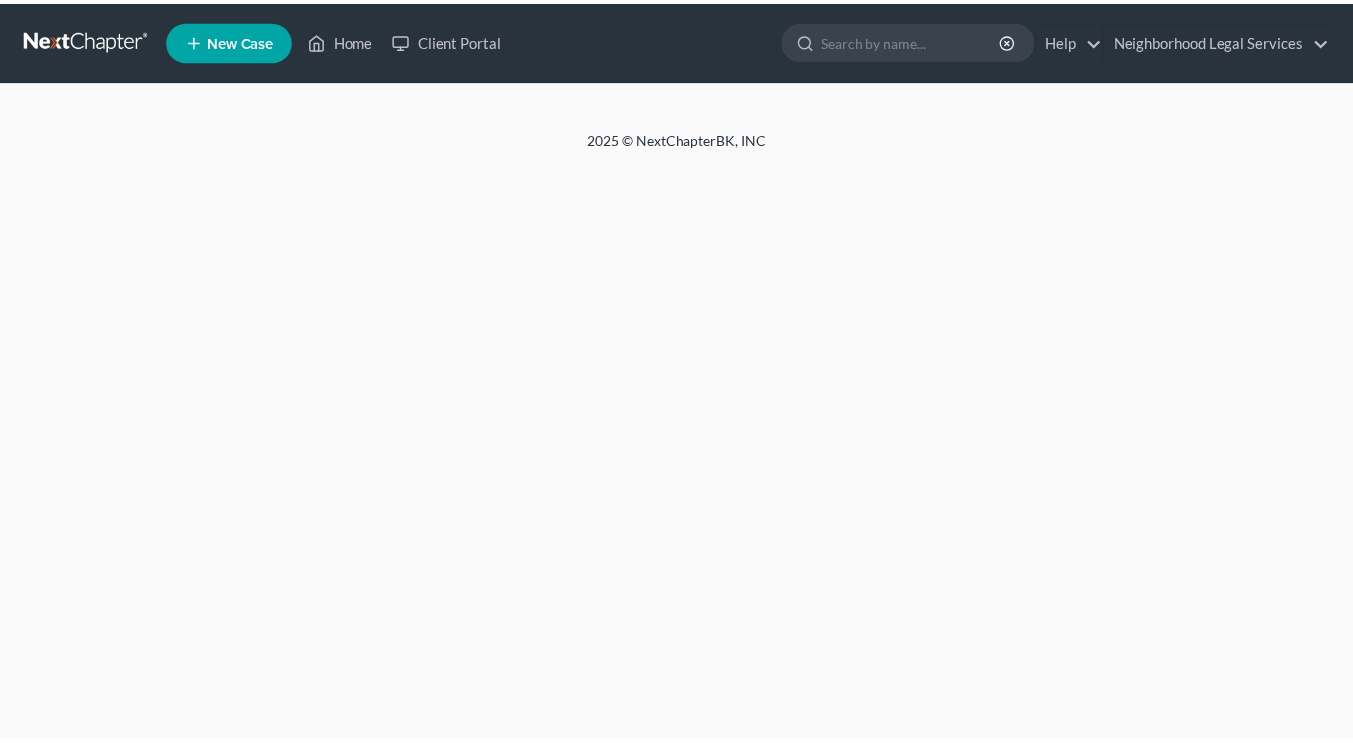 scroll, scrollTop: 0, scrollLeft: 0, axis: both 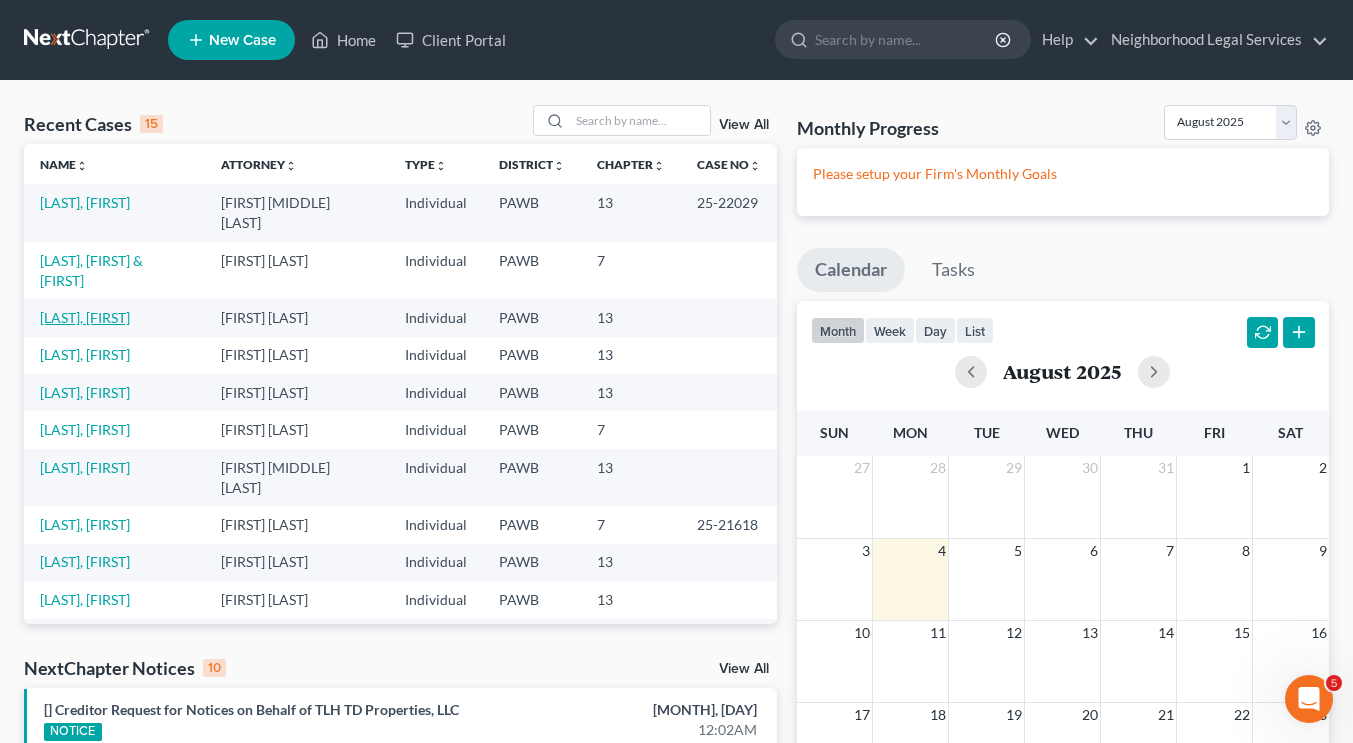 click on "[LAST], [FIRST]" at bounding box center [85, 317] 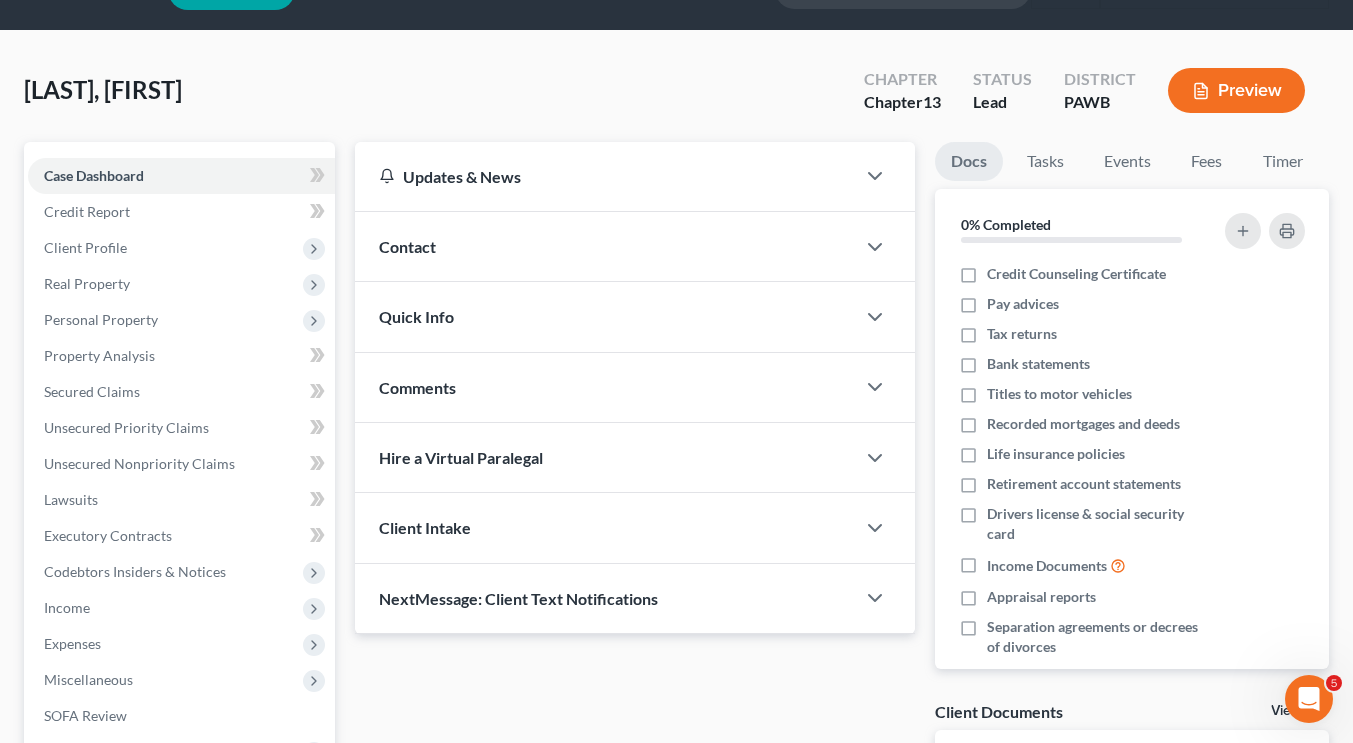 scroll, scrollTop: 45, scrollLeft: 0, axis: vertical 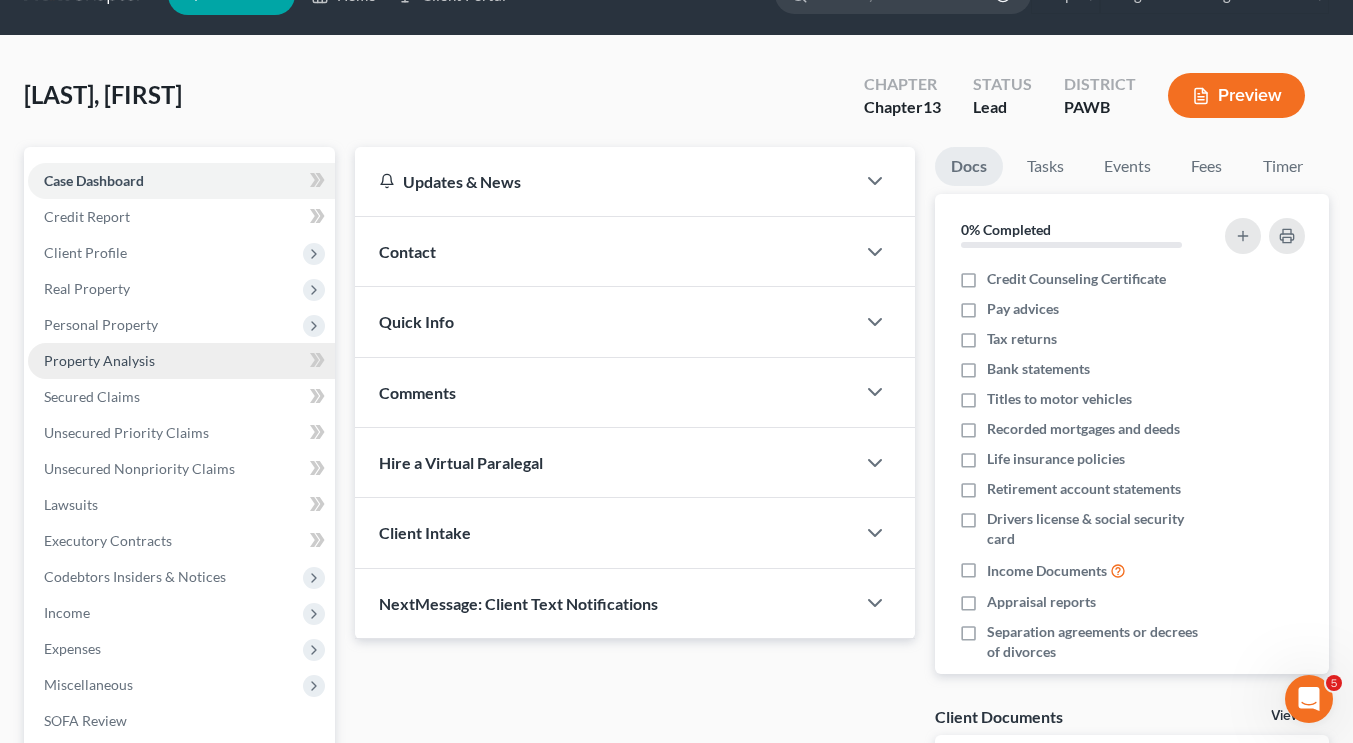 click on "Property Analysis" at bounding box center [181, 361] 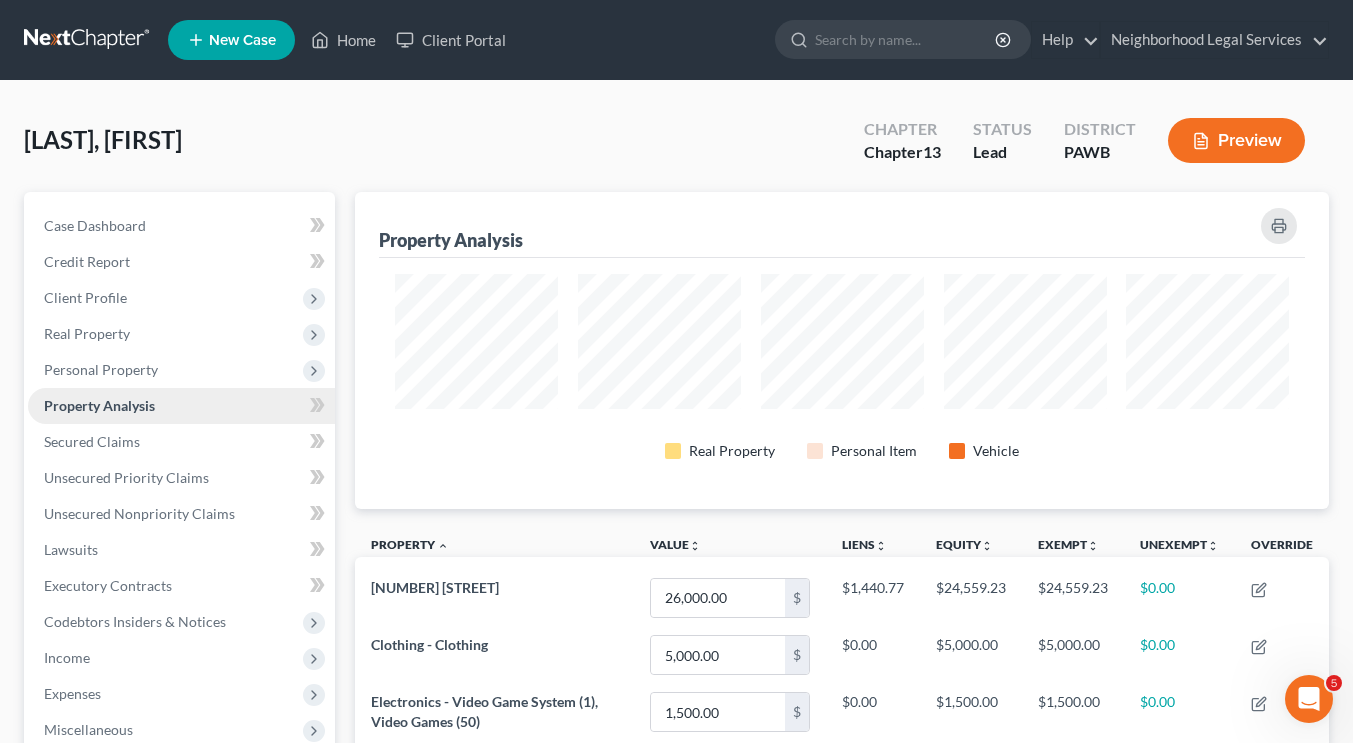 scroll, scrollTop: 0, scrollLeft: 0, axis: both 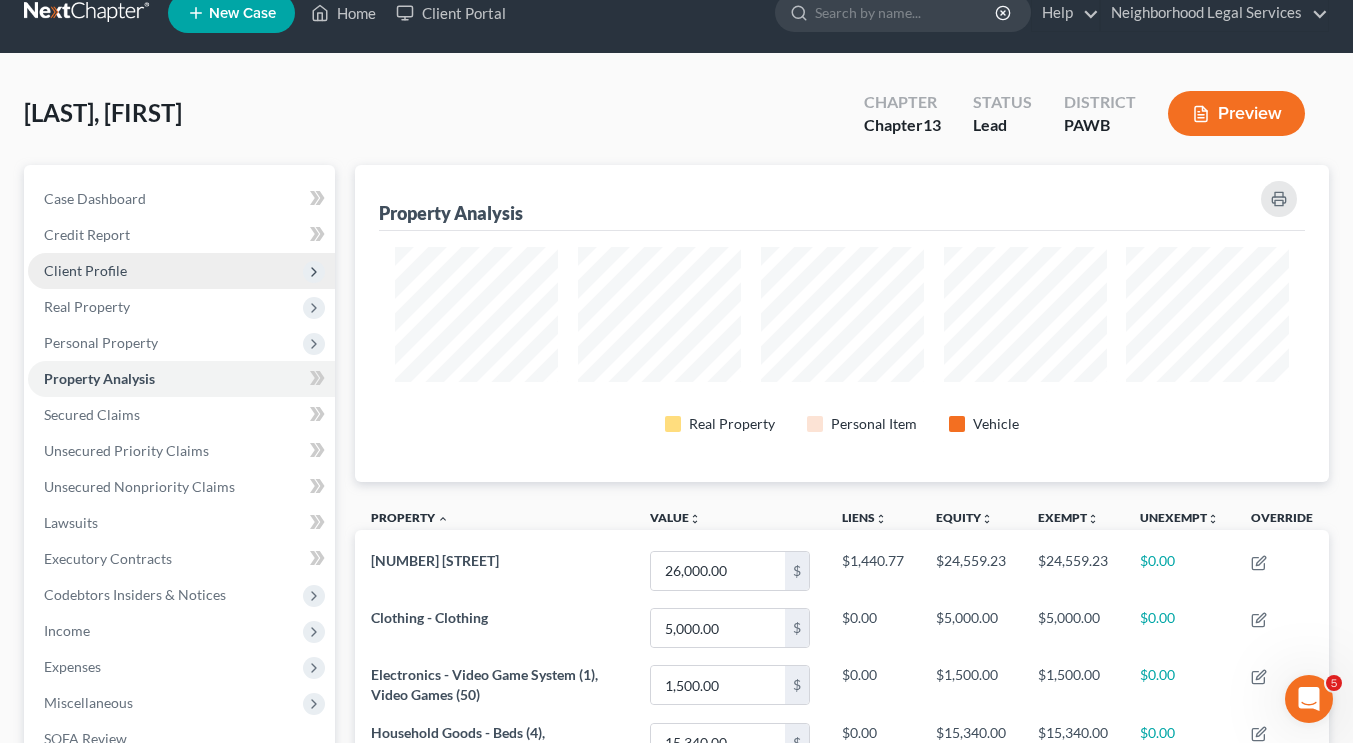 click on "Client Profile" at bounding box center (181, 271) 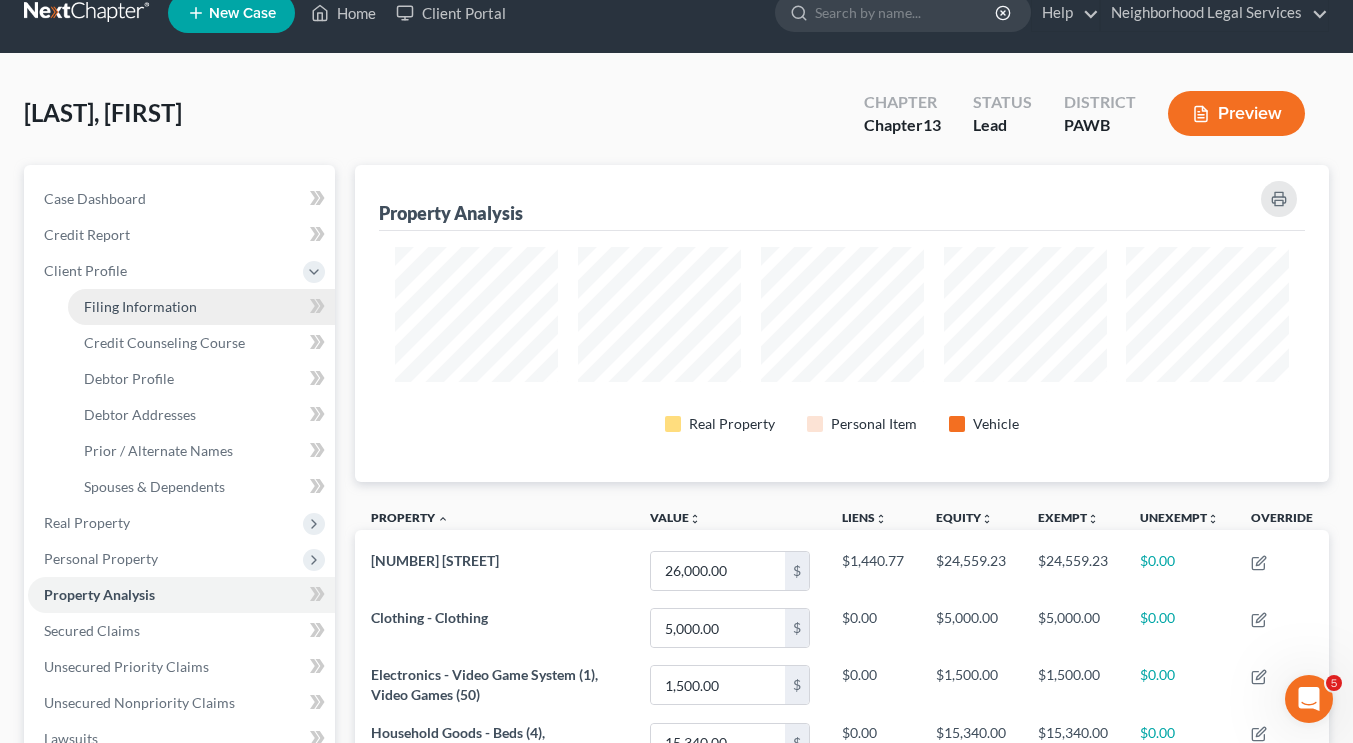 click on "Filing Information" at bounding box center [140, 306] 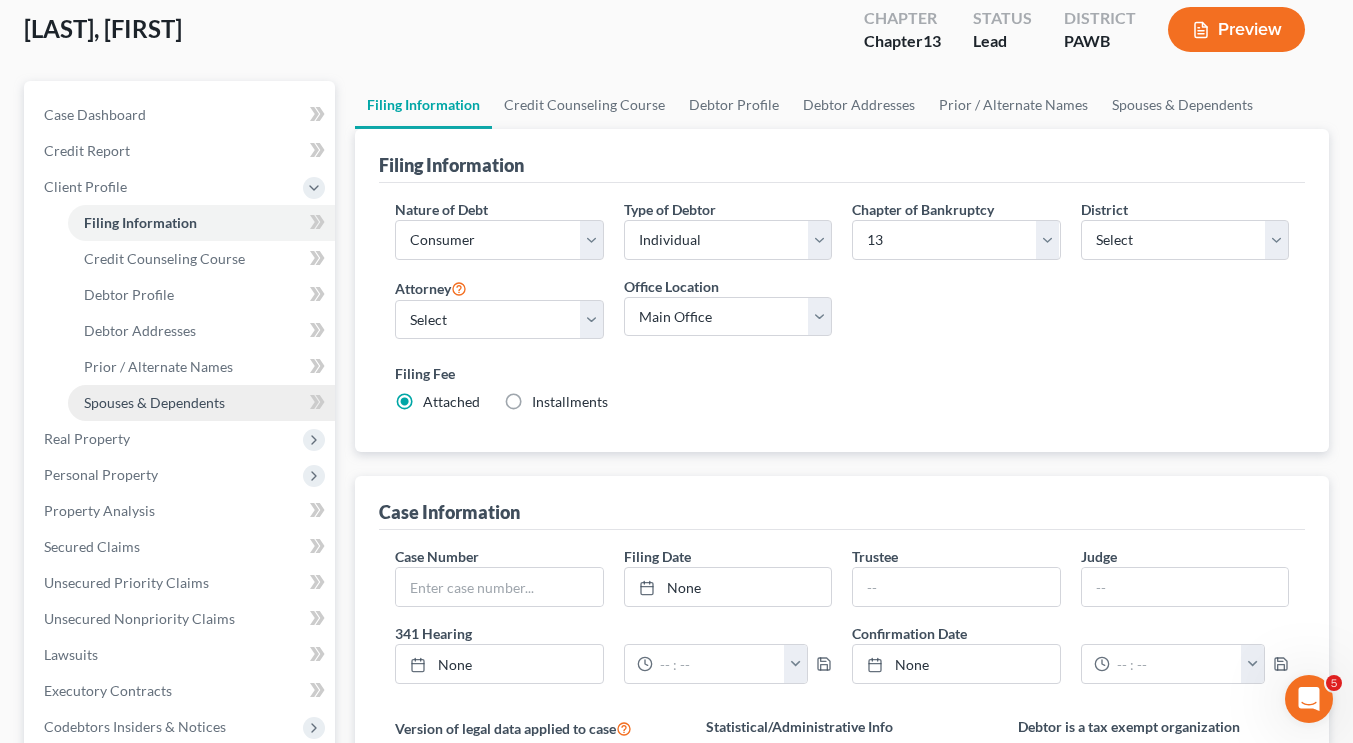 scroll, scrollTop: 112, scrollLeft: 0, axis: vertical 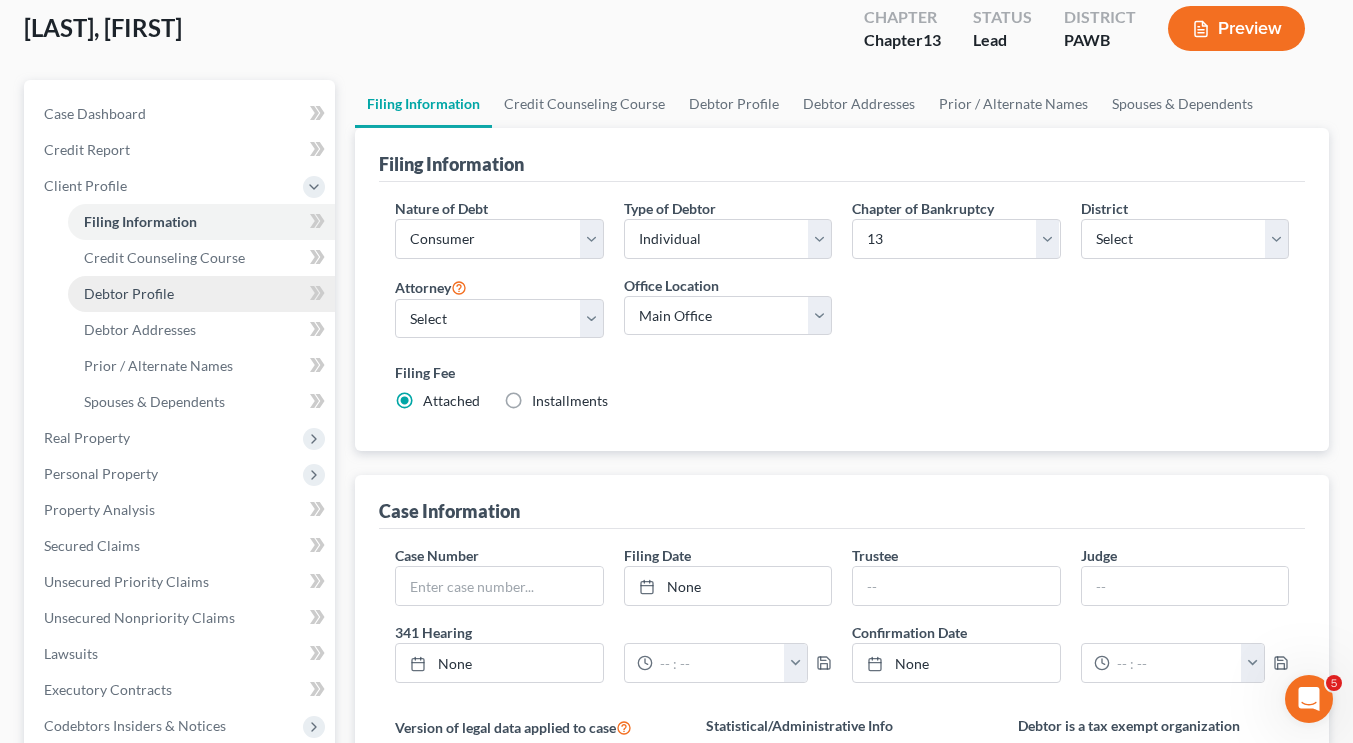 click on "Debtor Profile" at bounding box center (201, 294) 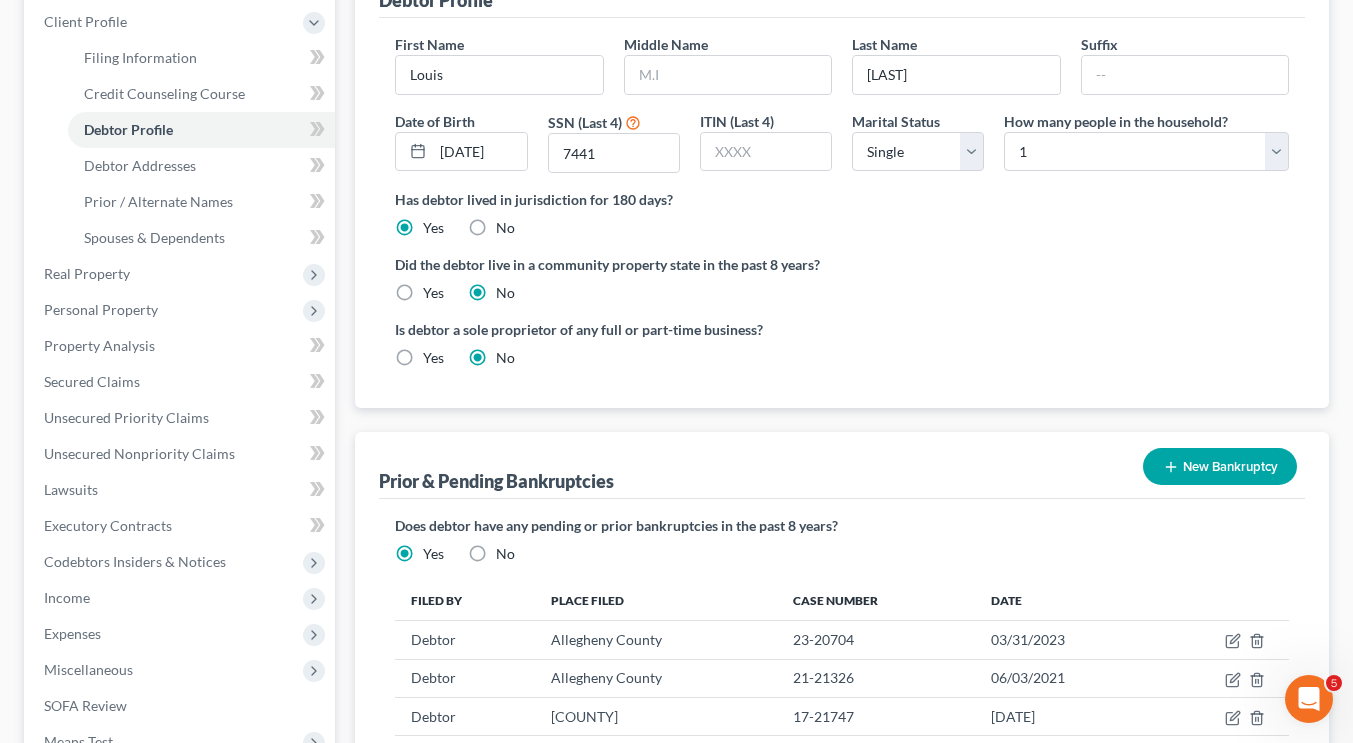 scroll, scrollTop: 269, scrollLeft: 0, axis: vertical 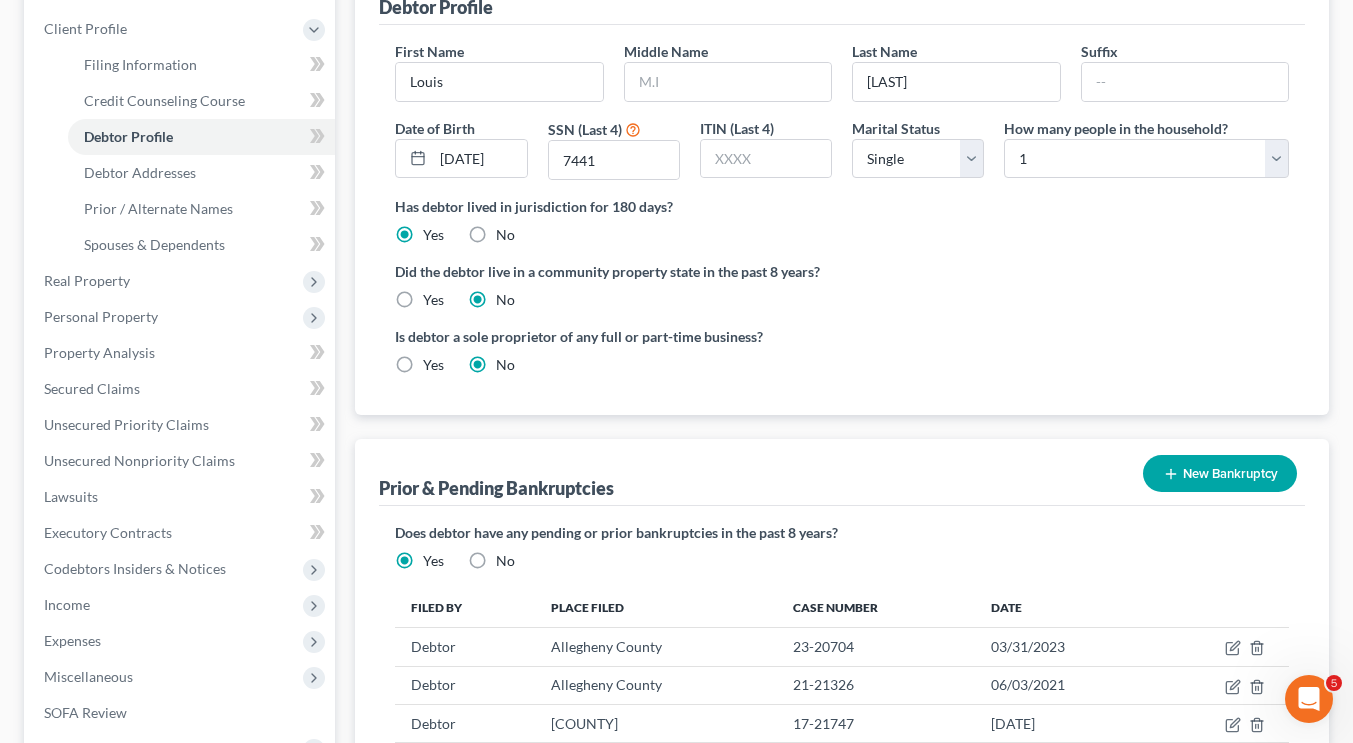 click on "First Name [FIRST] Middle Name [LAST] Suffix Date of Birth         [DATE] SSN (Last 4)   [SSN] ITIN (Last 4) Marital Status Select Single Married Separated Divorced Widowed How many people in the household? Select 1 2 3 4 5 6 7 8 9 10 11 12 13 14 15 16 17 18 19 20 Is debtor deceased? Yes No Has debtor lived in jurisdiction for 180 days? Yes No Debtor must reside in jurisdiction for 180 prior to filing bankruptcy pursuant to U.S.C. 11 28 USC § 1408.   More Info Explain: Did the debtor live in a community property state in the past 8 years? Yes No Is debtor a sole proprietor of any full or part-time business? Yes No" at bounding box center (842, 216) 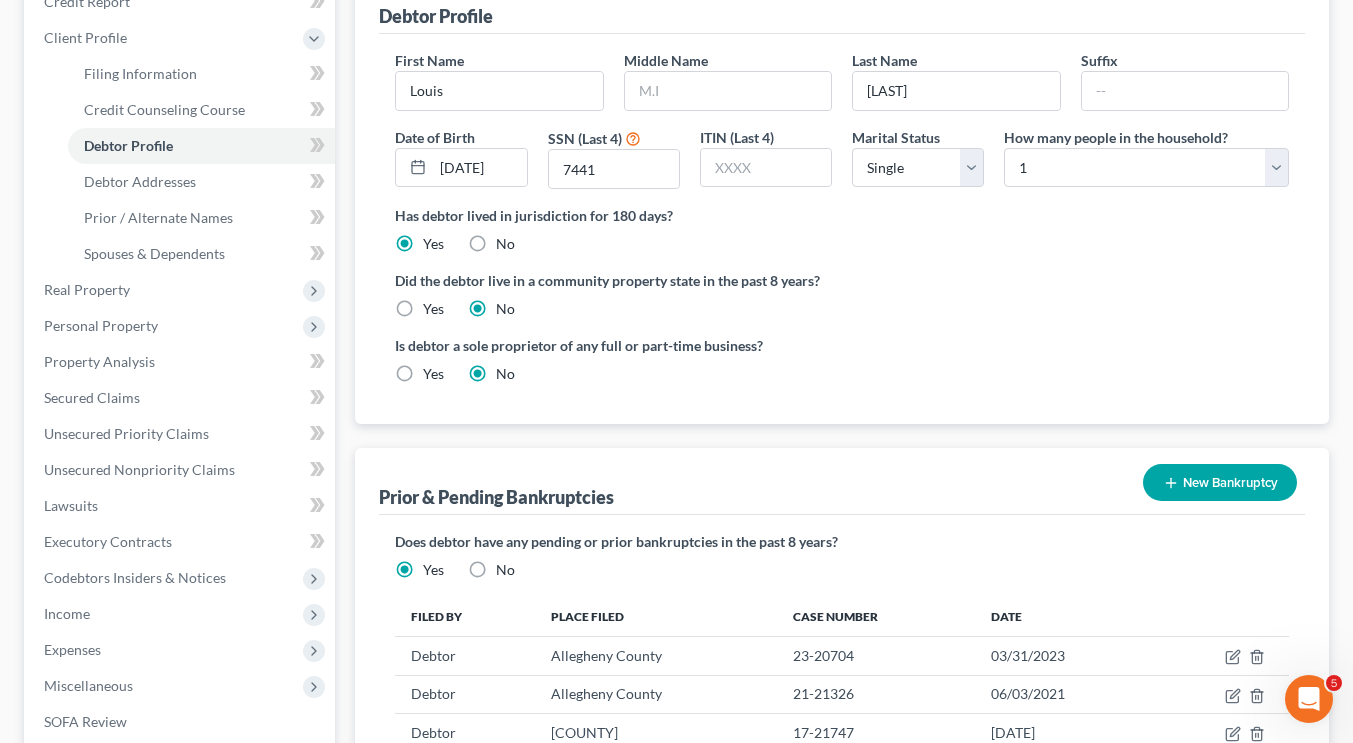 scroll, scrollTop: 261, scrollLeft: 0, axis: vertical 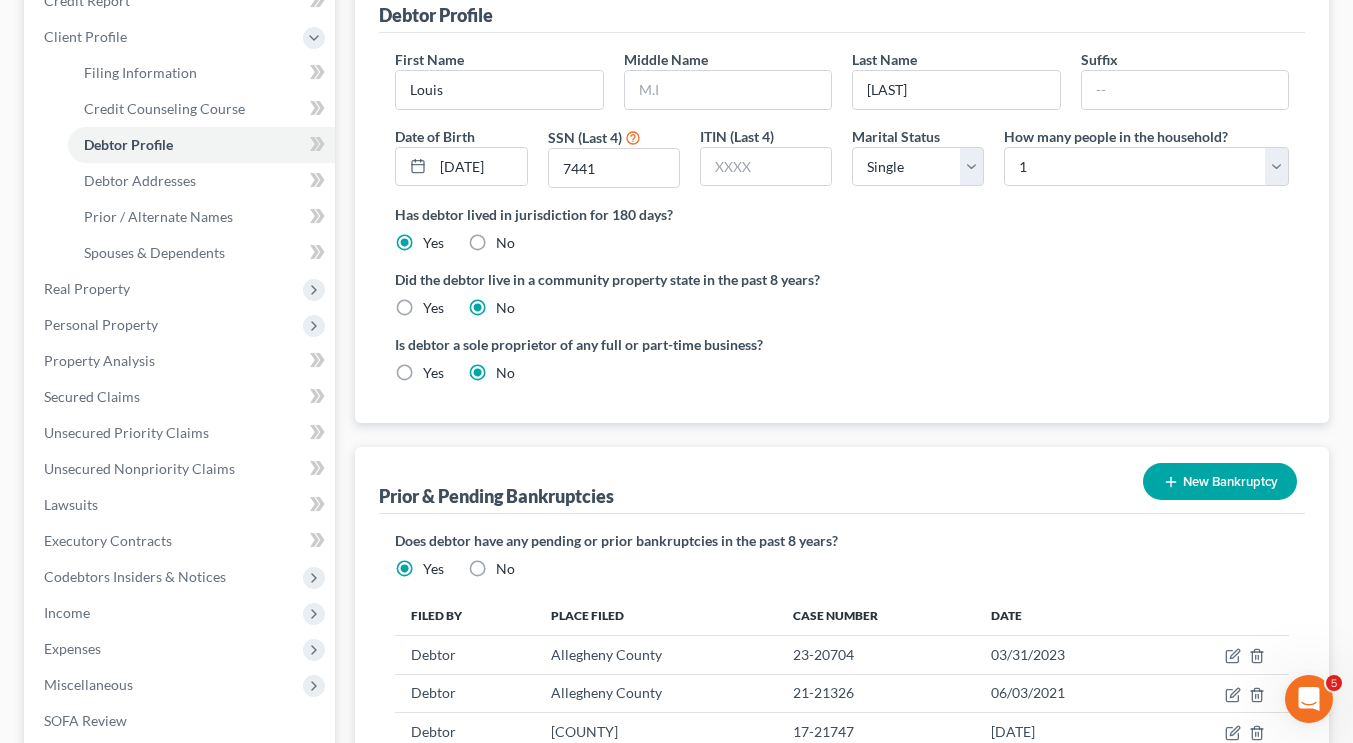 click on "Does debtor have any pending or prior bankruptcies in the past 8 years? Are any bankruptcy cases pending or being filed by a business partner or affiliate of the debtor or were any prior bankruptcy cases filed by or against Debtor in the past 8 years? Yes No" at bounding box center (842, 554) 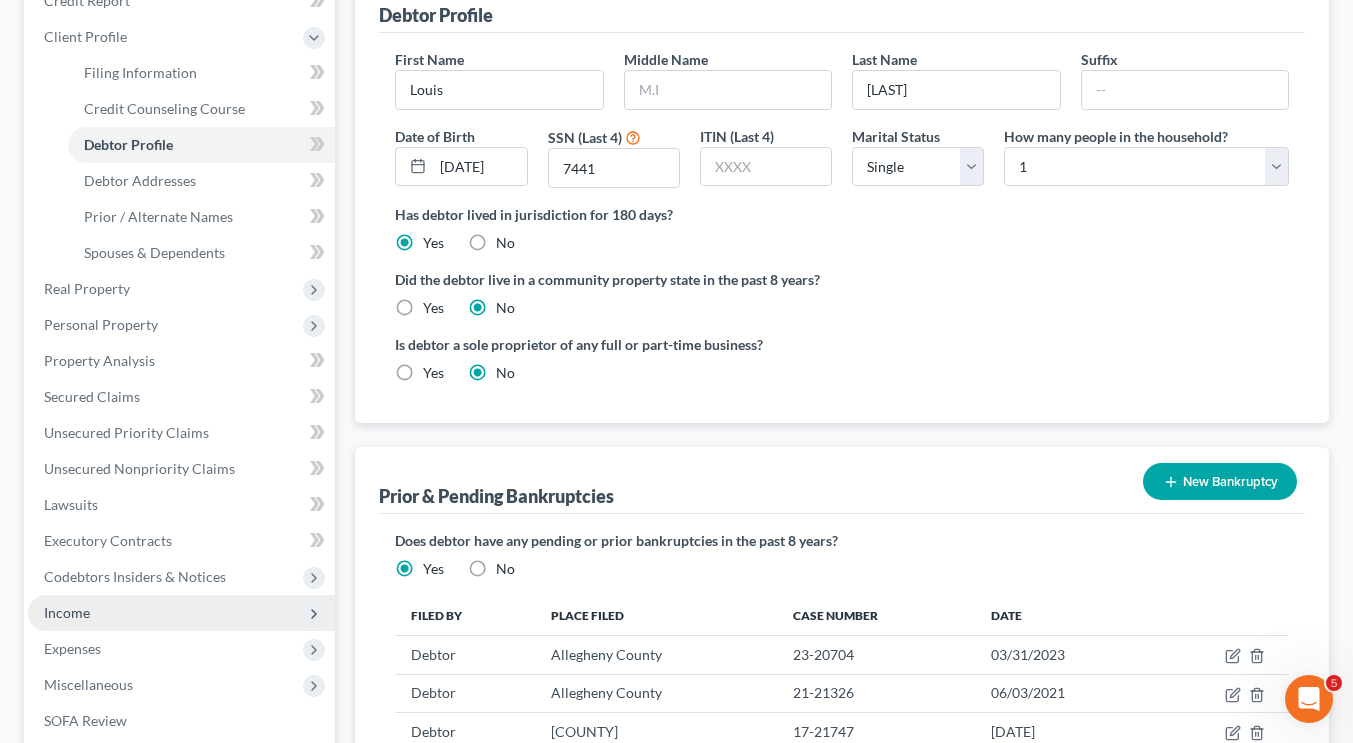 click on "Income" at bounding box center (181, 613) 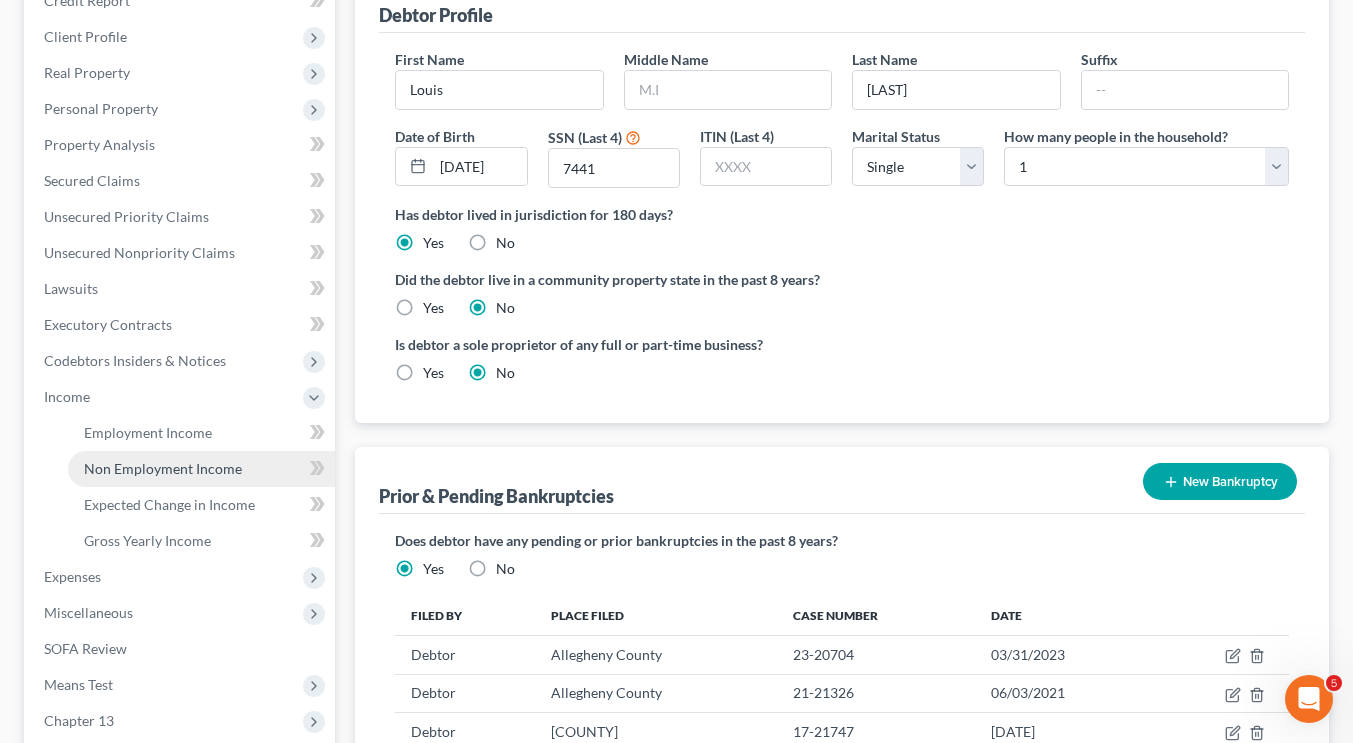 click on "Non Employment Income" at bounding box center [163, 468] 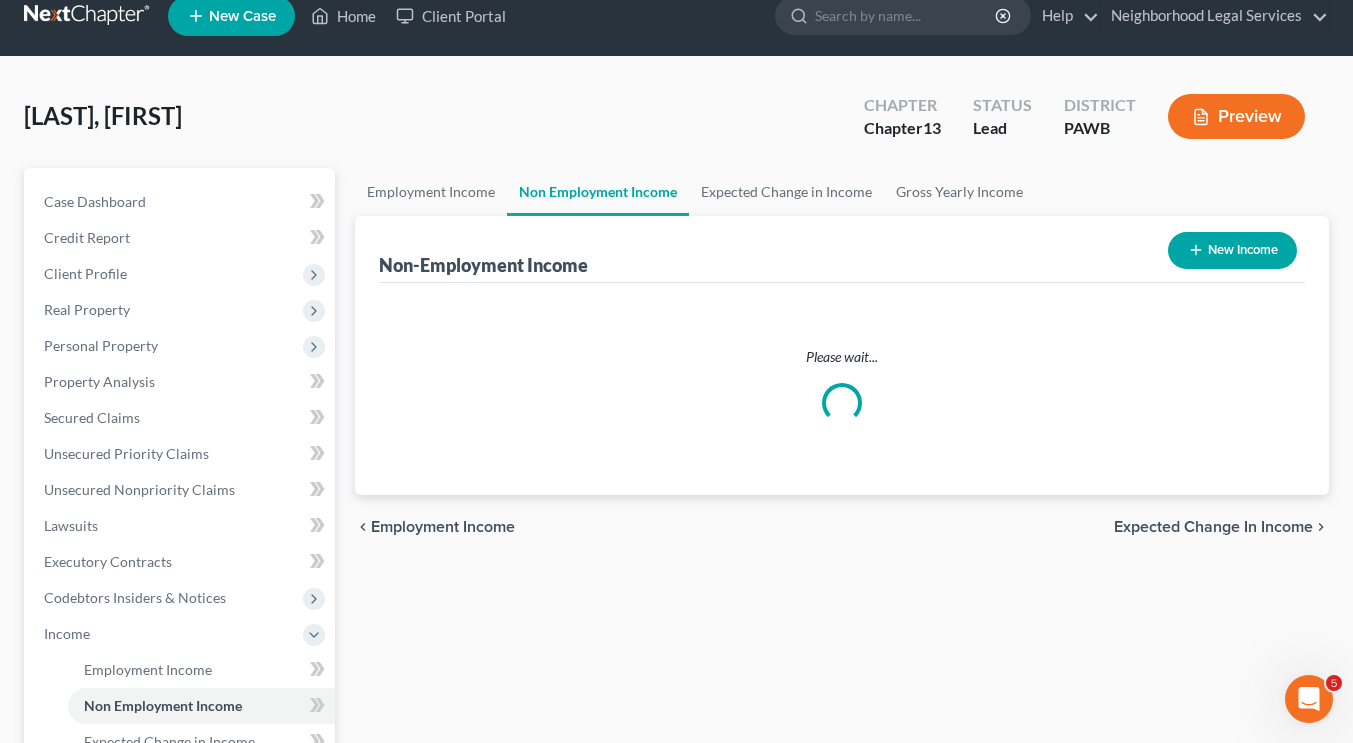 scroll, scrollTop: 0, scrollLeft: 0, axis: both 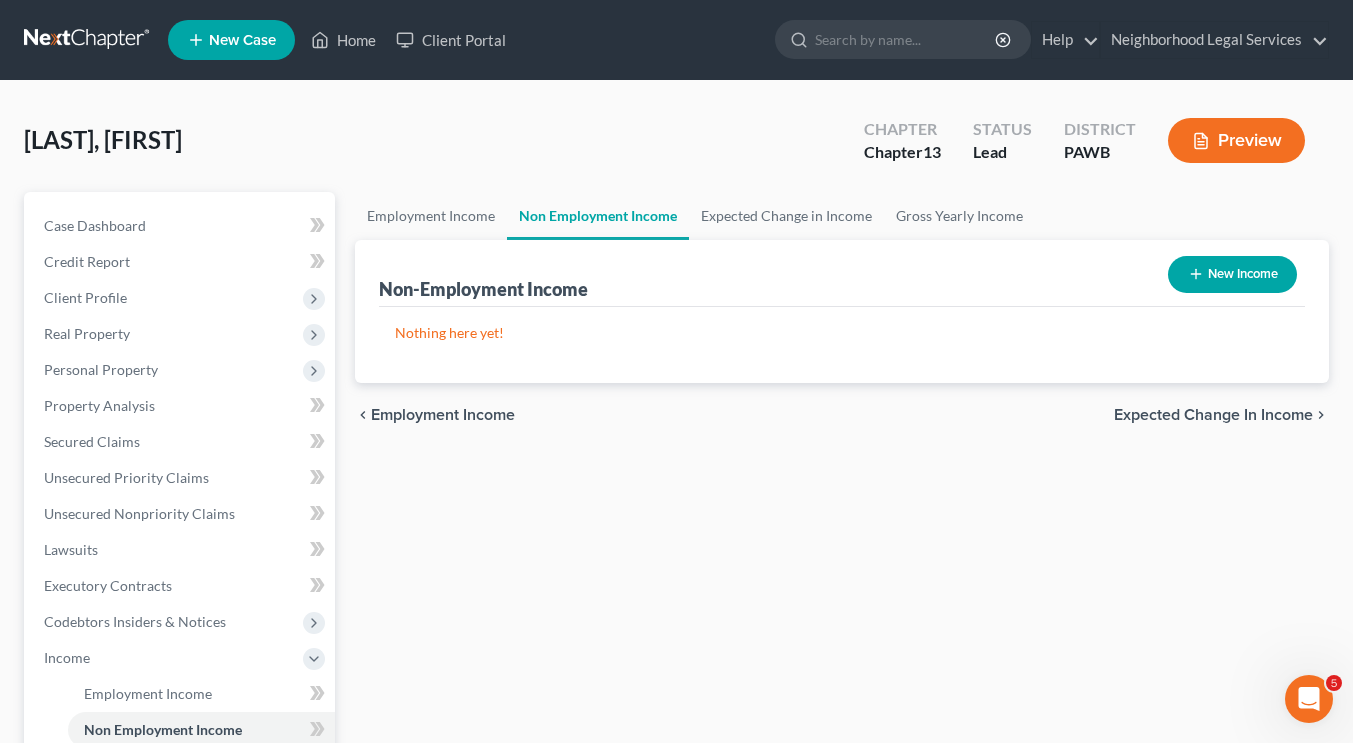 click on "New Income" at bounding box center [1232, 274] 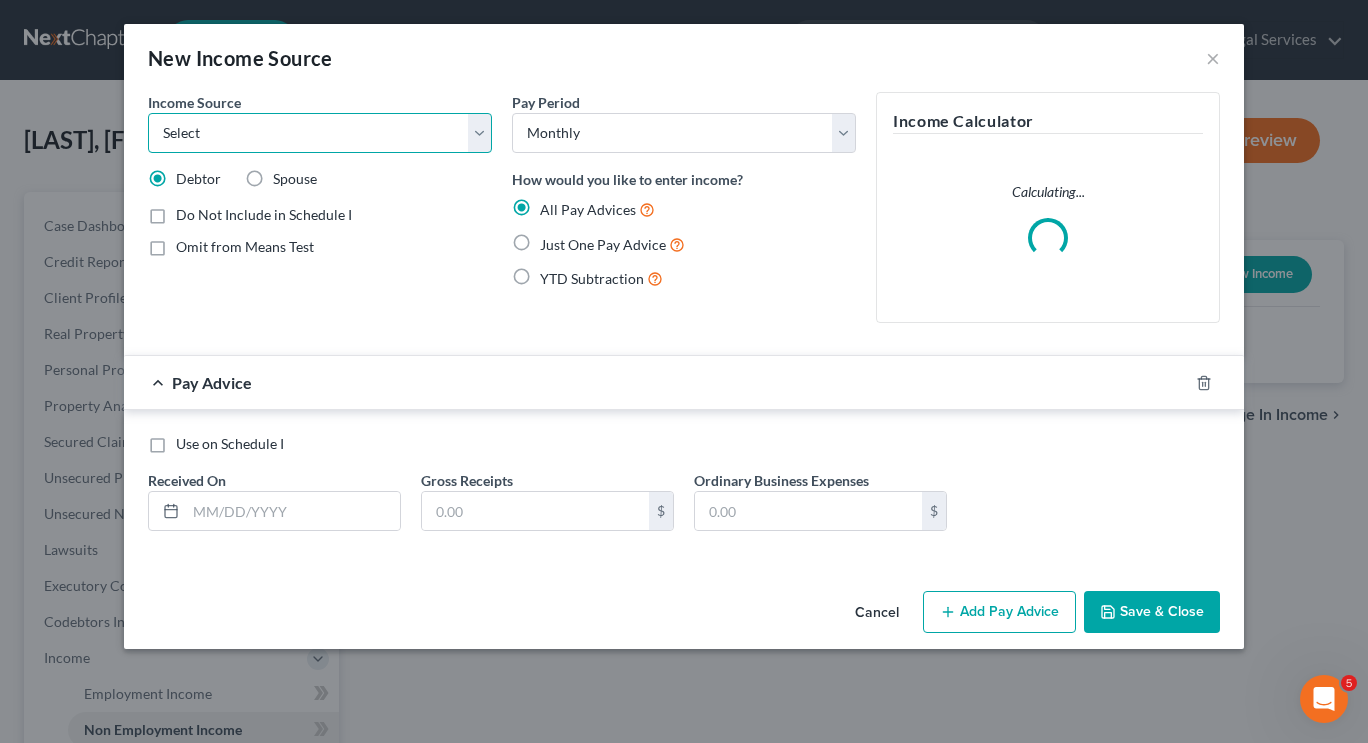 click on "Select Unemployment Disability (from employer) Pension Retirement Social Security / Social Security Disability Other Government Assistance Interests, Dividends or Royalties Child / Family Support Contributions to Household Property / Rental Business, Professional or Farm Alimony / Maintenance Payments Military Disability Benefits Other Monthly Income" at bounding box center [320, 133] 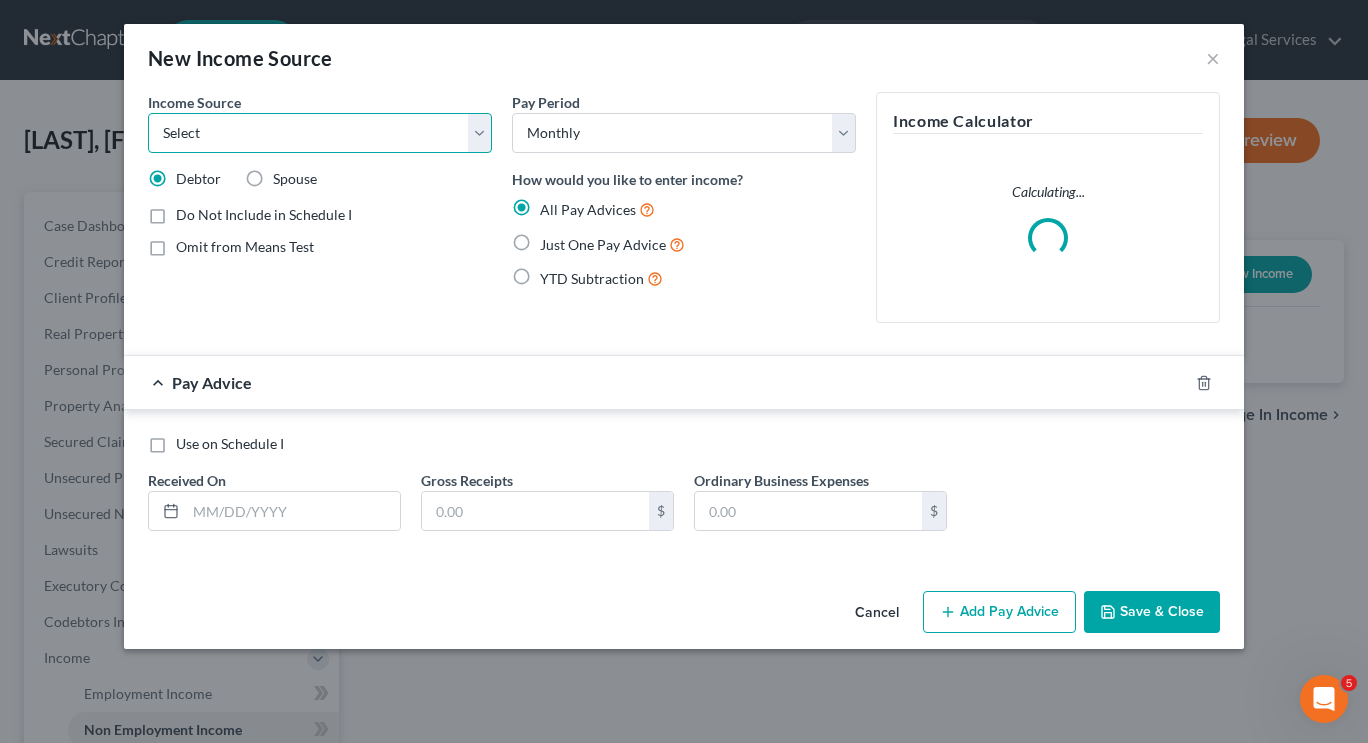 select on "4" 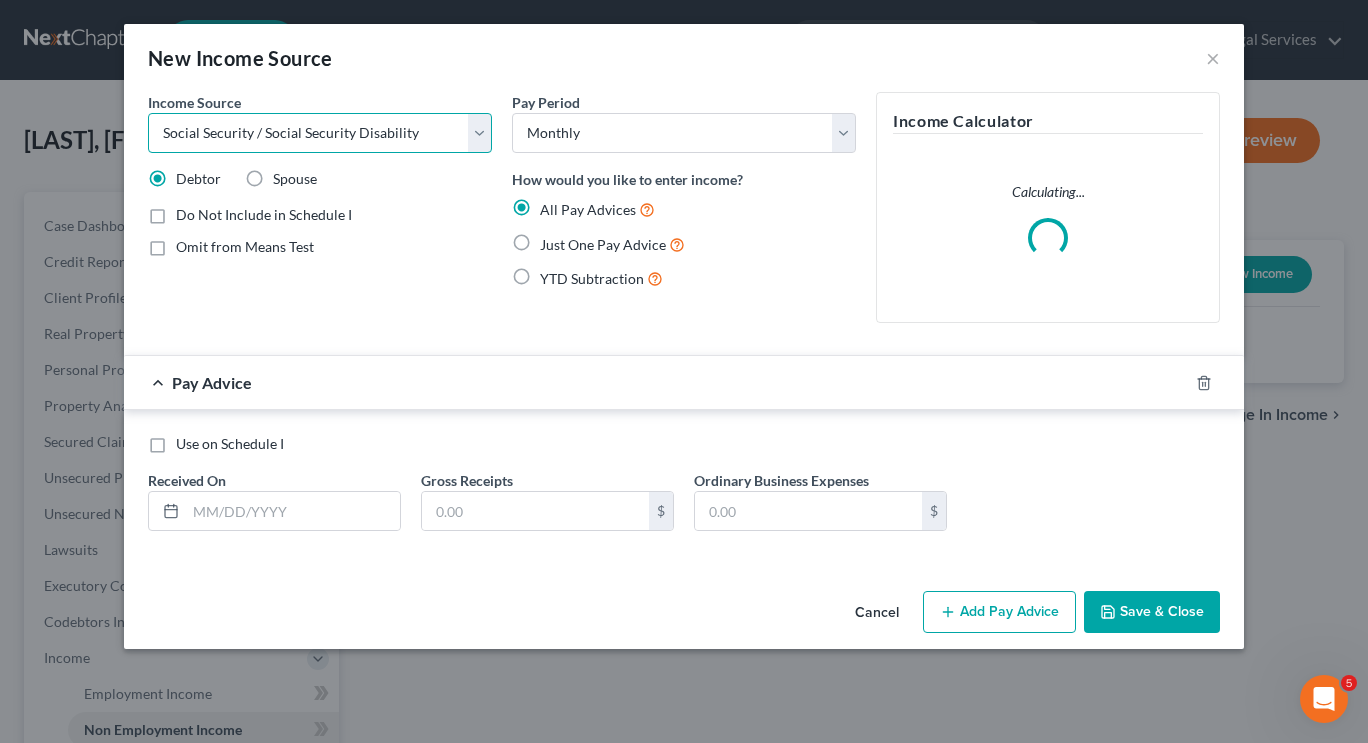 click on "Select Unemployment Disability (from employer) Pension Retirement Social Security / Social Security Disability Other Government Assistance Interests, Dividends or Royalties Child / Family Support Contributions to Household Property / Rental Business, Professional or Farm Alimony / Maintenance Payments Military Disability Benefits Other Monthly Income" at bounding box center [320, 133] 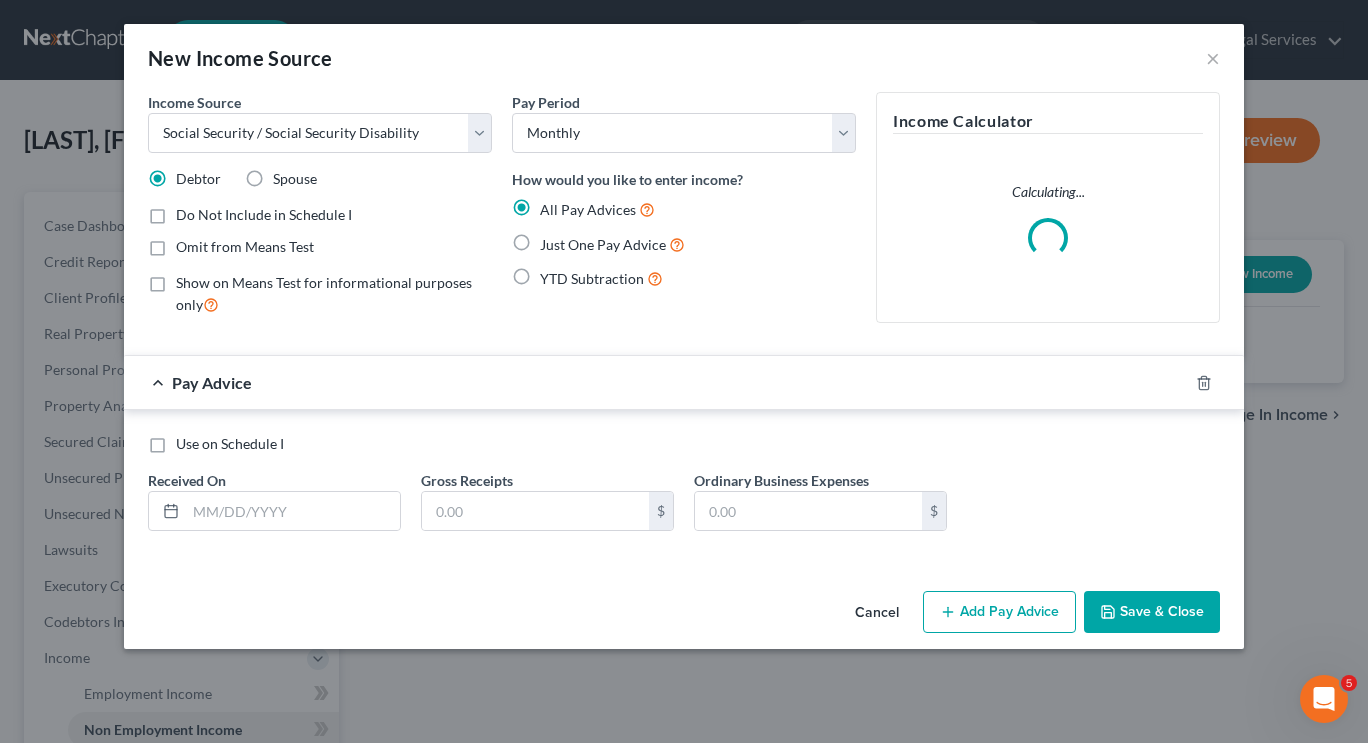 click on "Just One Pay Advice" at bounding box center (612, 244) 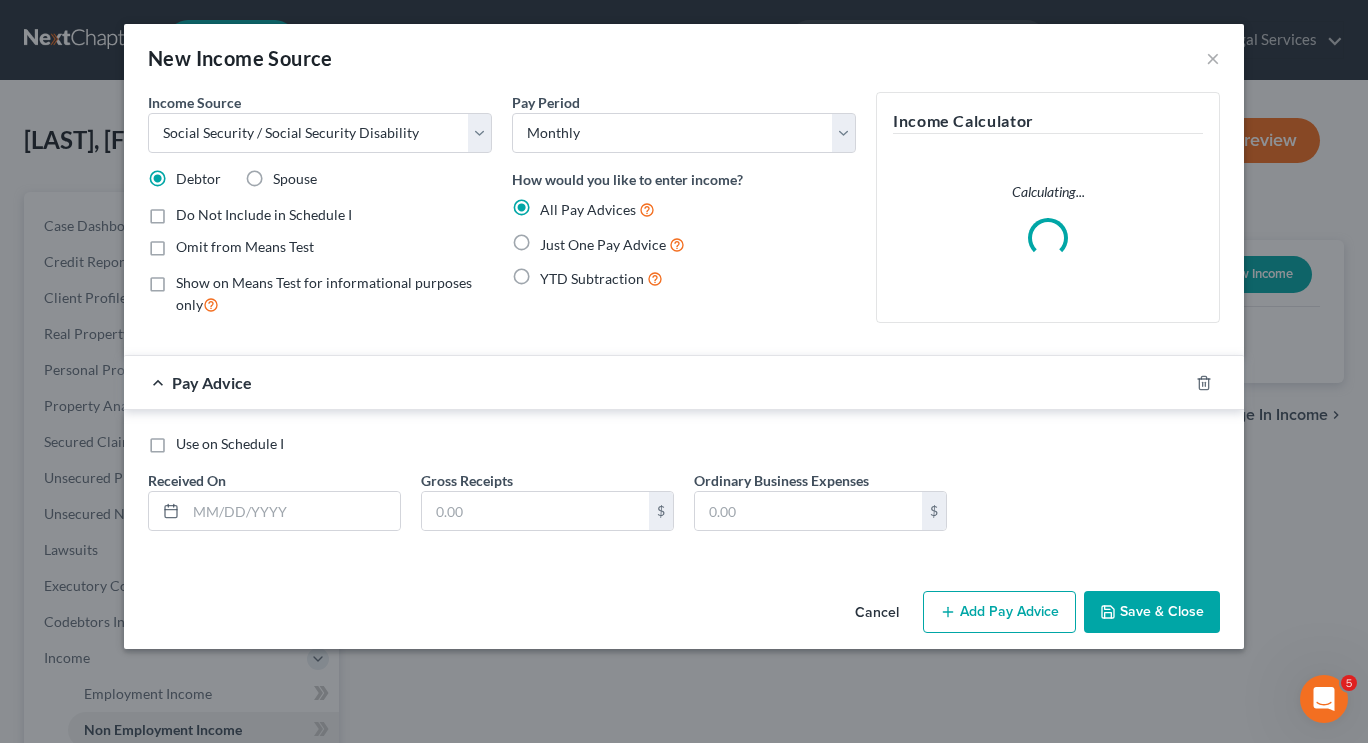 click on "Just One Pay Advice" at bounding box center [554, 239] 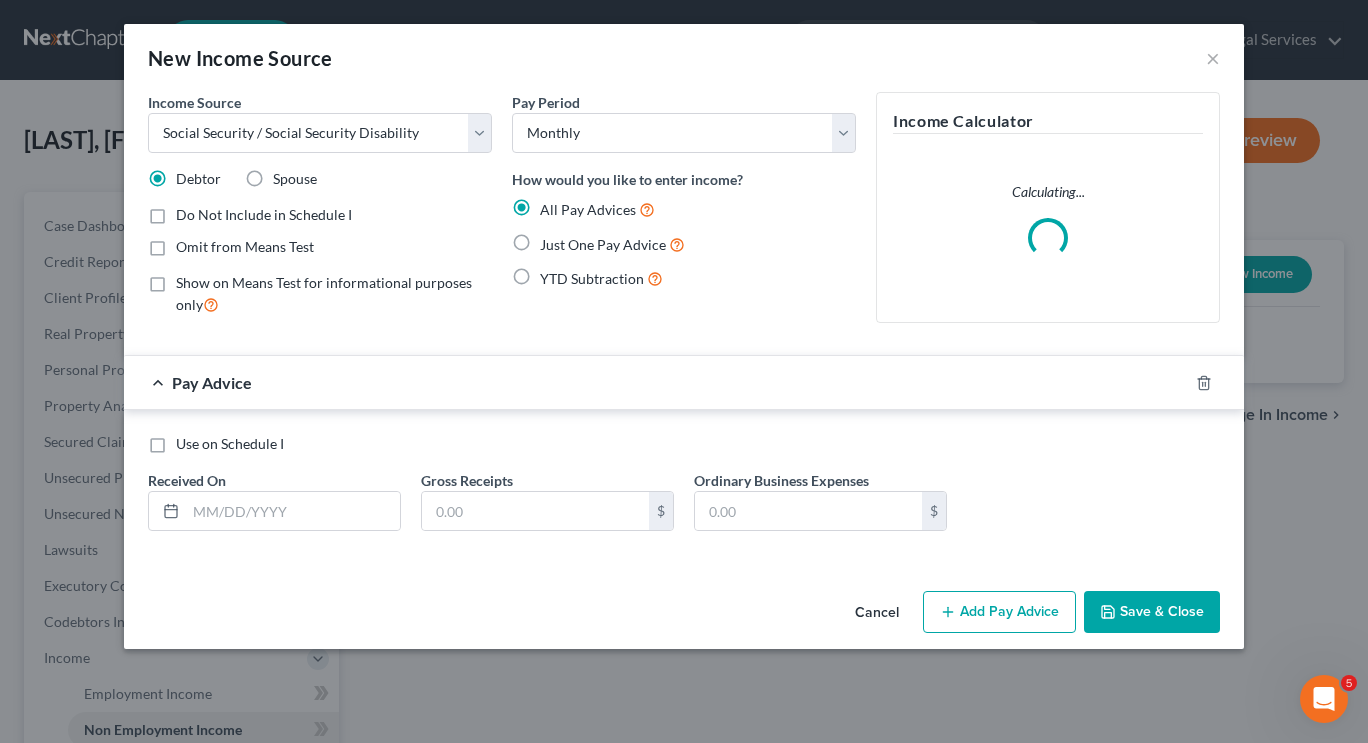 radio on "true" 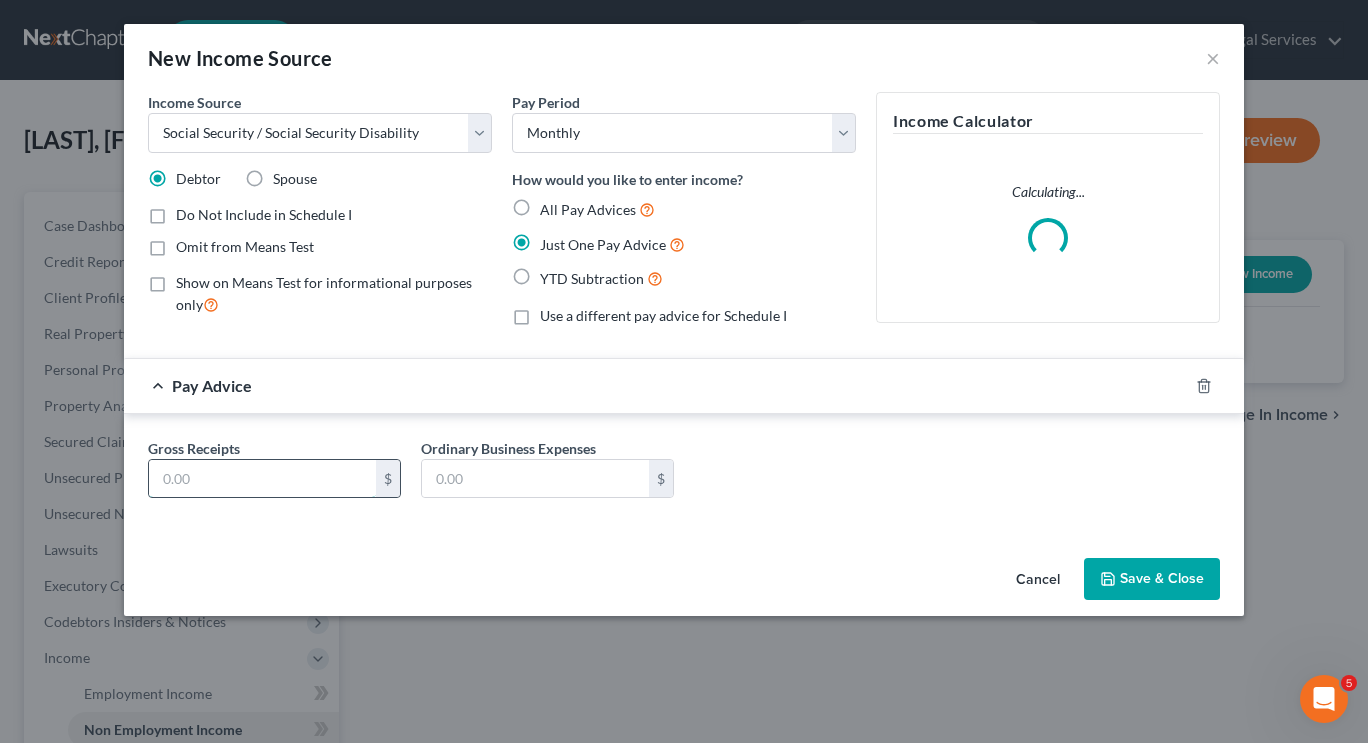 click at bounding box center [262, 479] 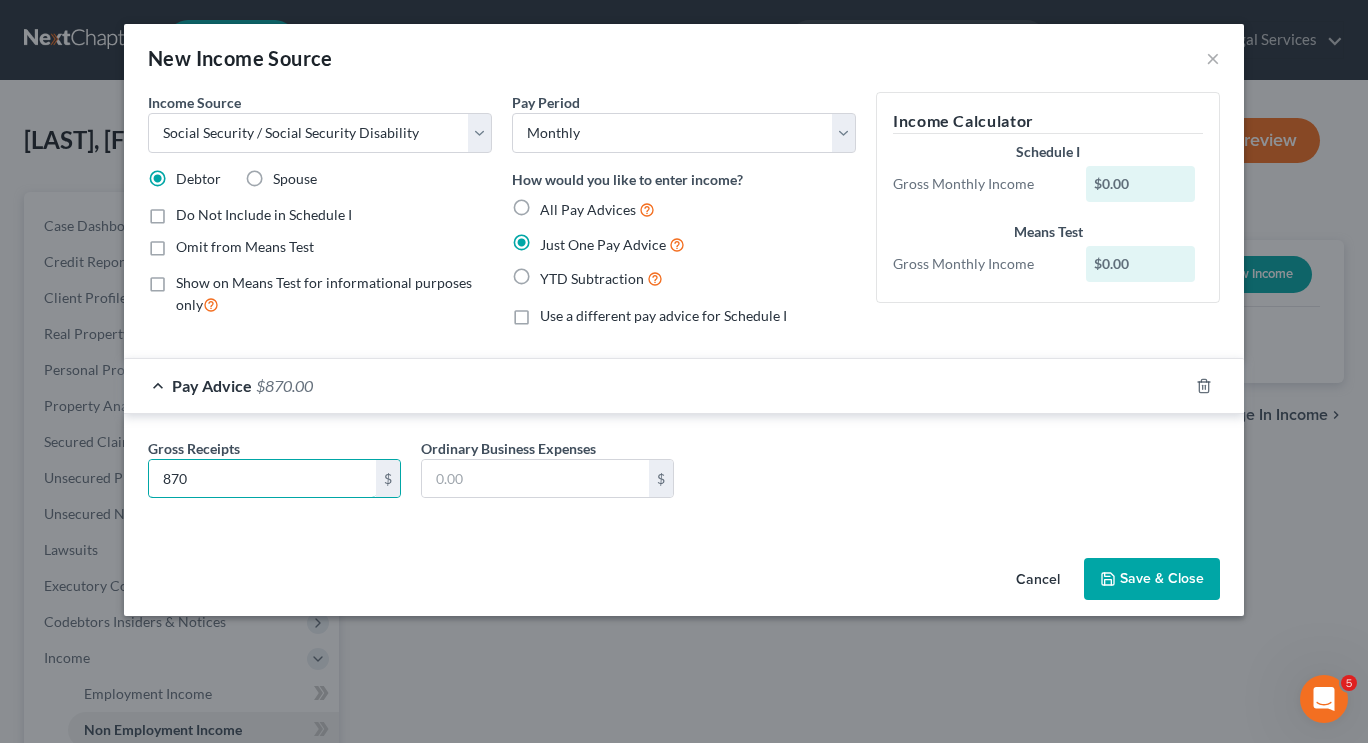 type on "870" 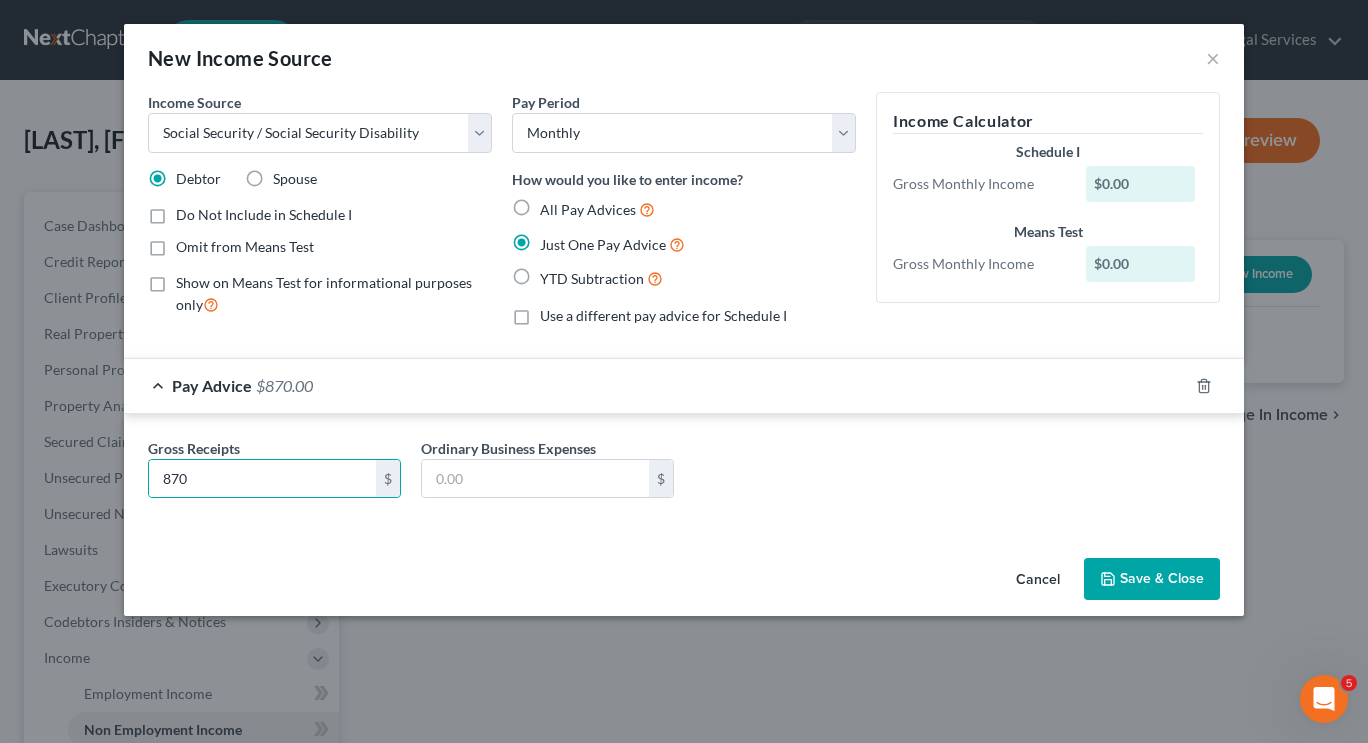 click on "Gross Receipts [NUMBER] $ Ordinary Business Expenses $" at bounding box center [684, 476] 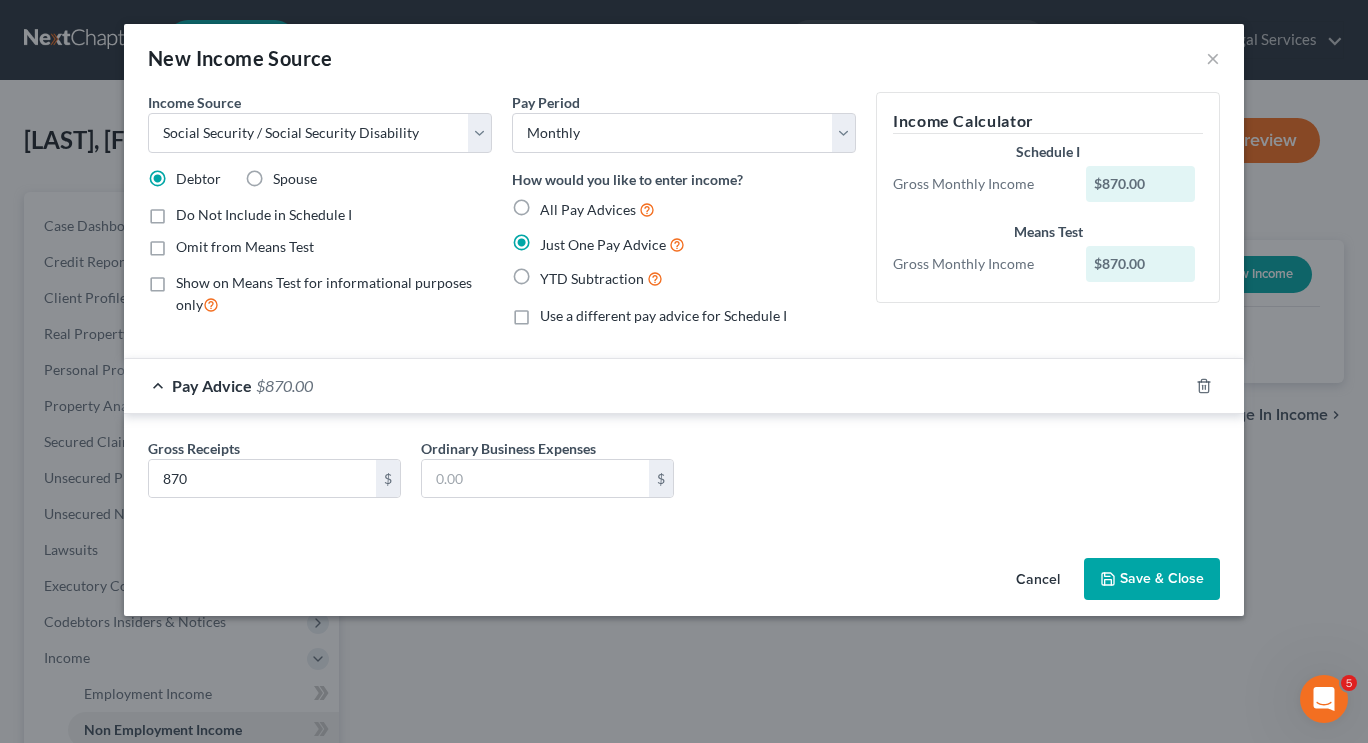 click on "Save & Close" at bounding box center [1152, 579] 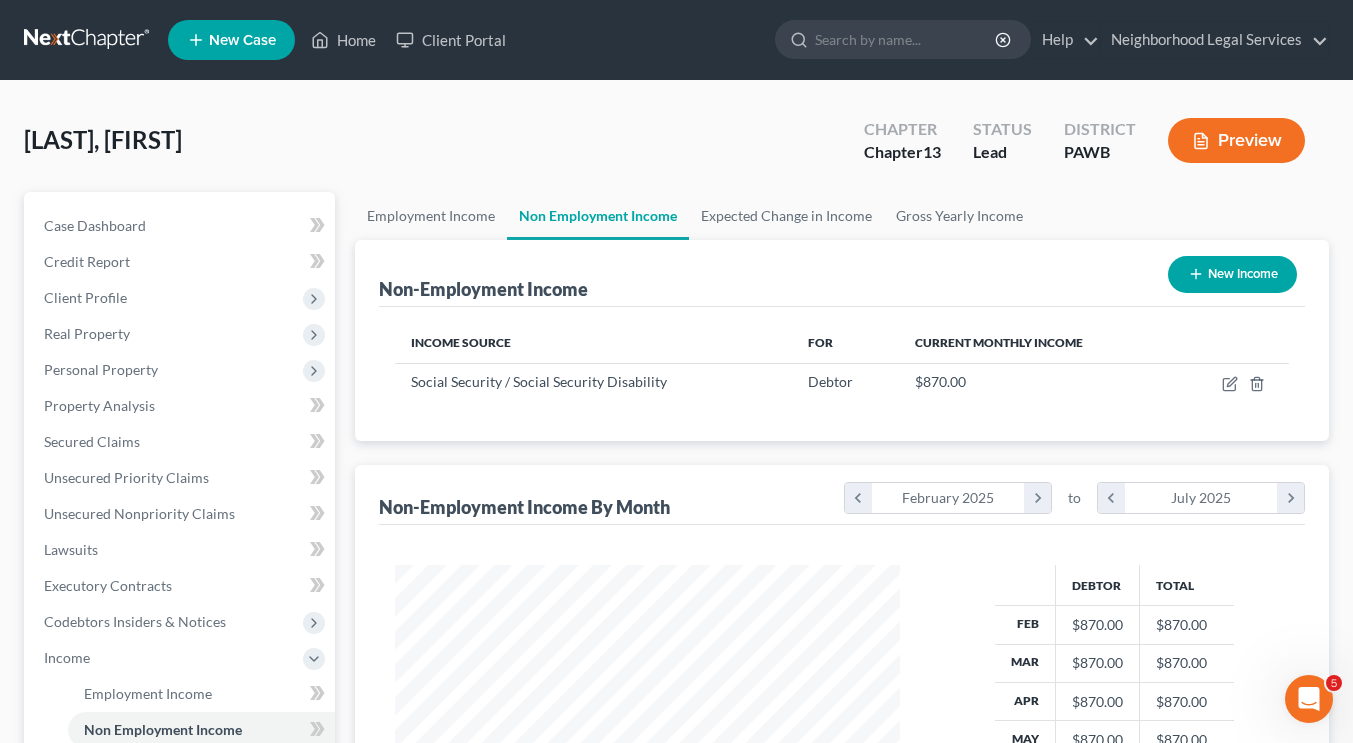 scroll, scrollTop: 999641, scrollLeft: 999455, axis: both 